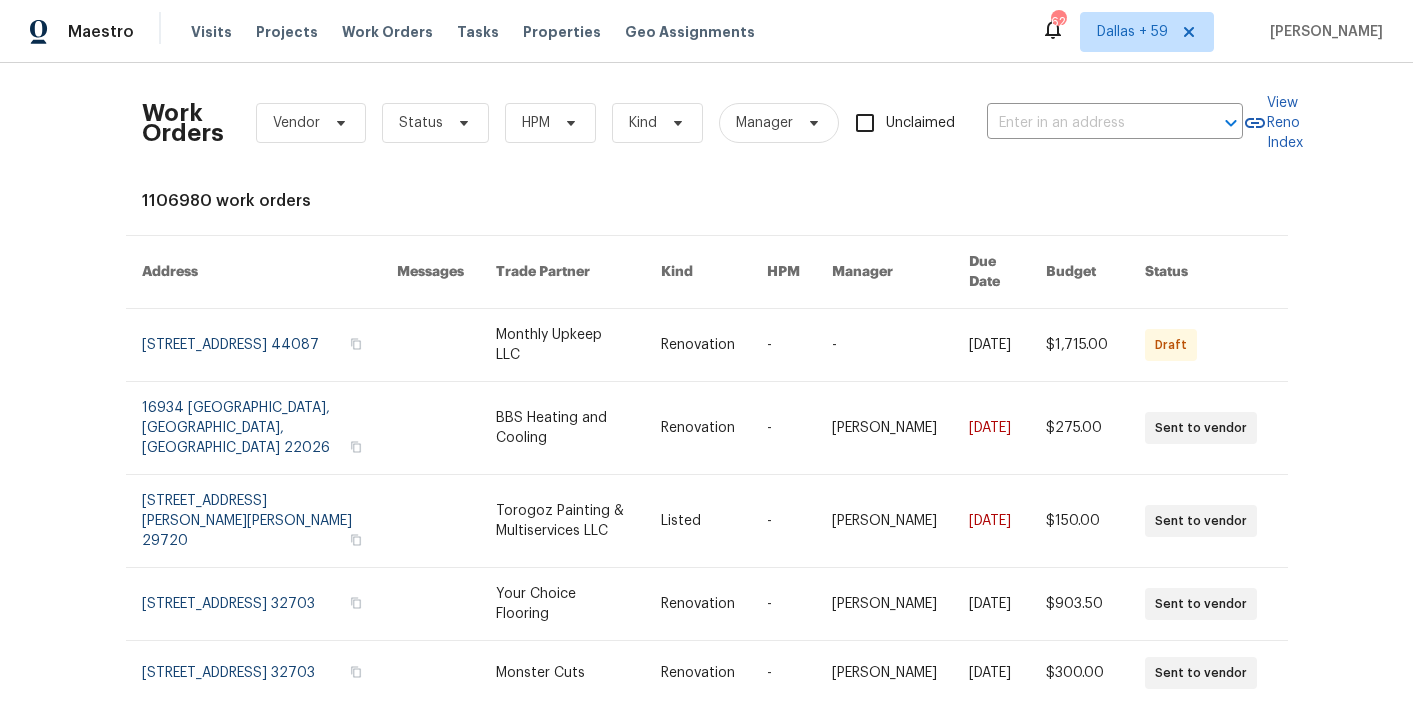 scroll, scrollTop: 0, scrollLeft: 0, axis: both 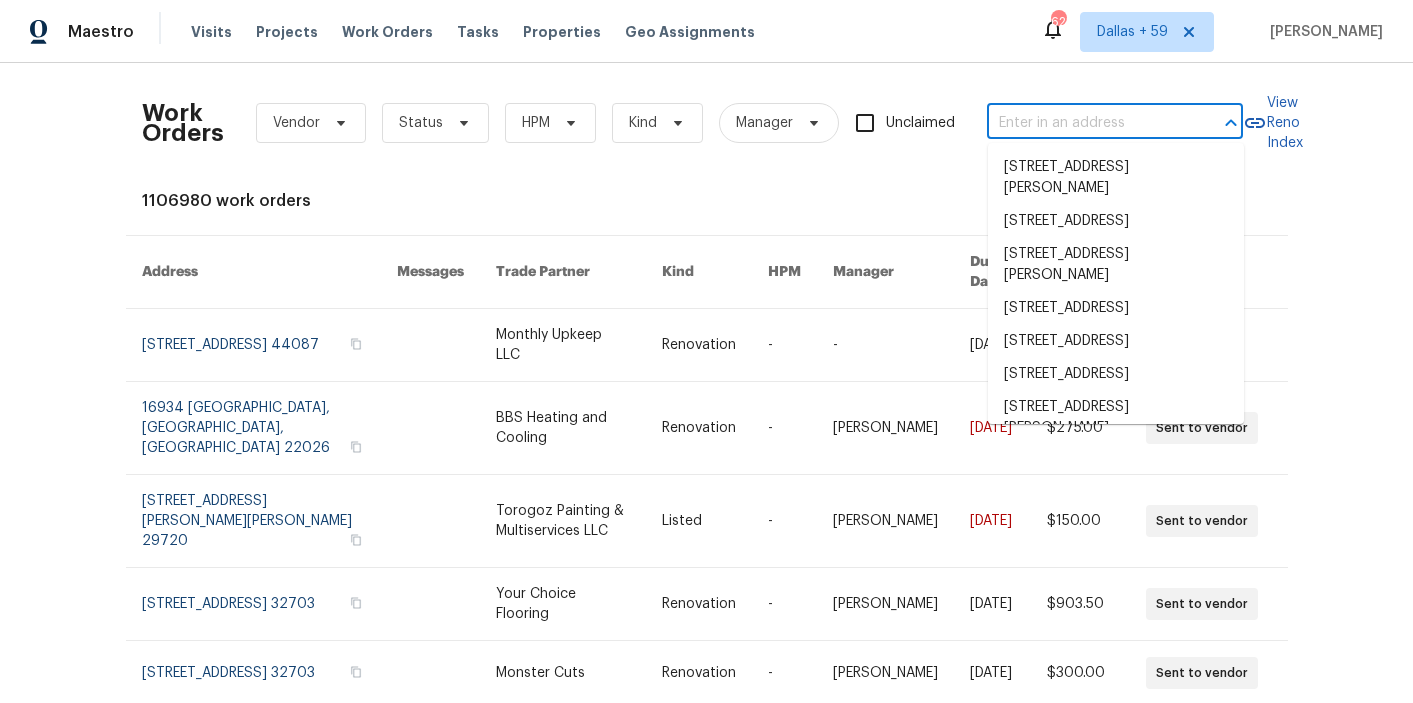 click at bounding box center (1087, 123) 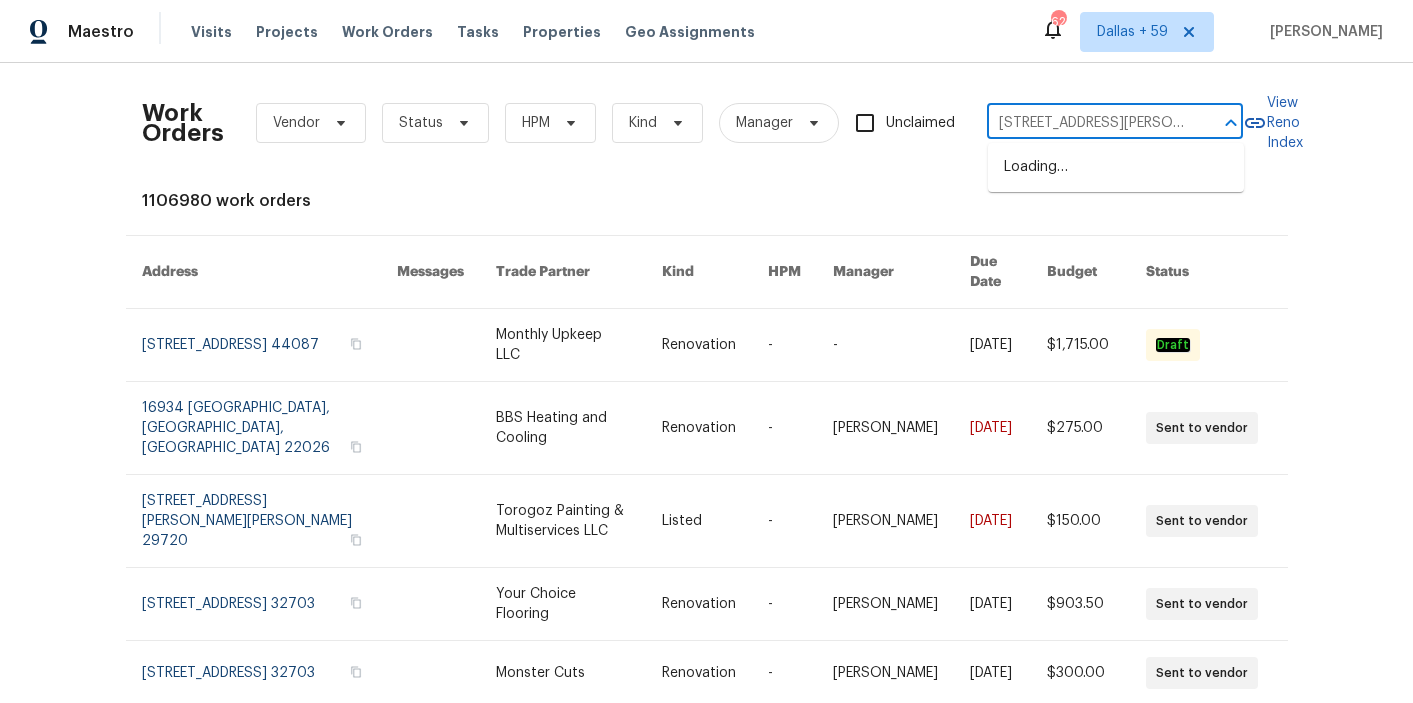 scroll, scrollTop: 0, scrollLeft: 63, axis: horizontal 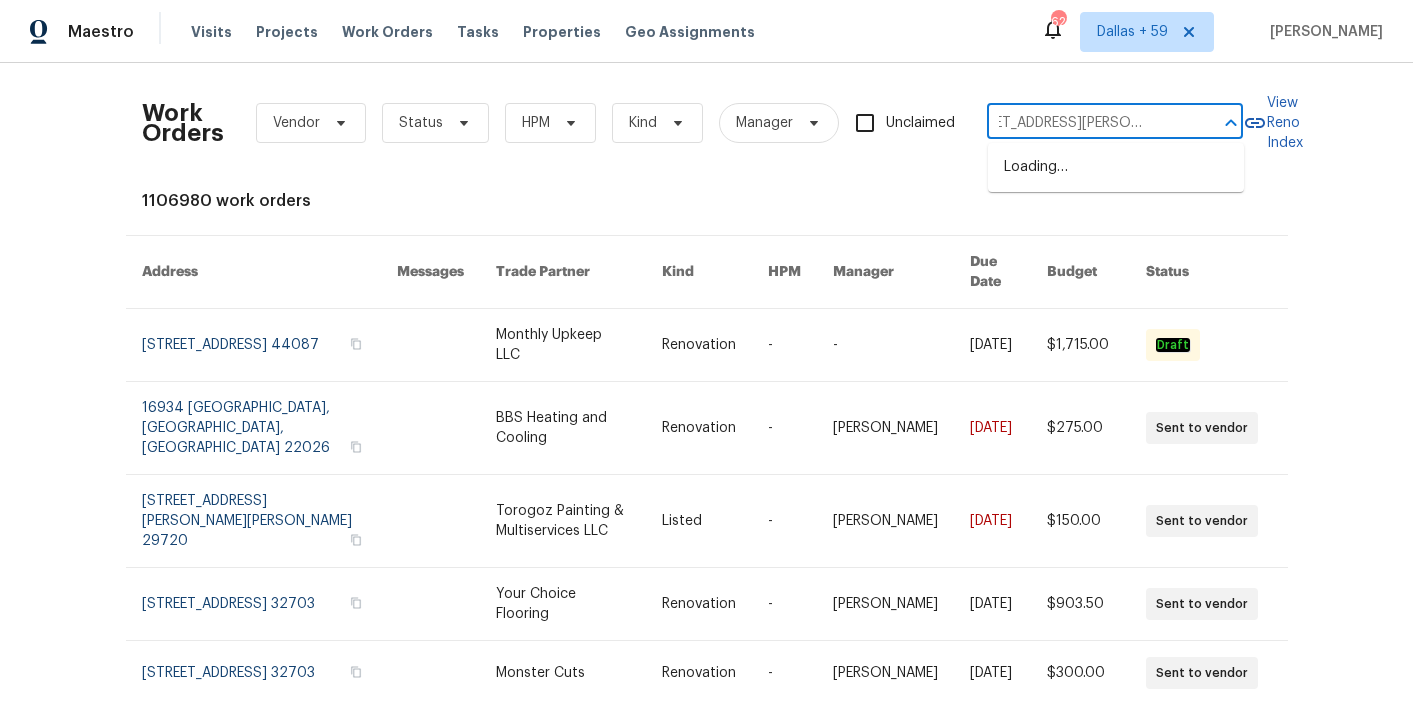 type on "[STREET_ADDRESS][PERSON_NAME]" 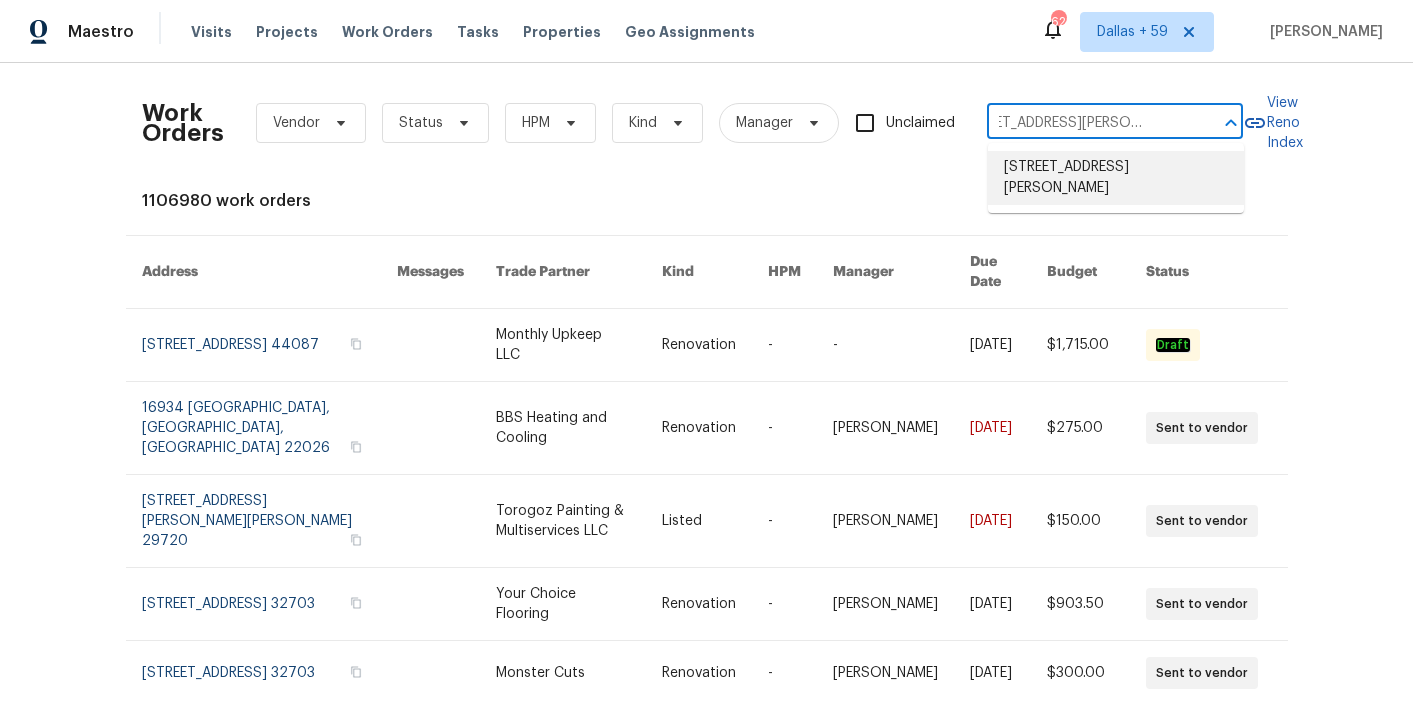 click on "[STREET_ADDRESS][PERSON_NAME]" at bounding box center [1116, 178] 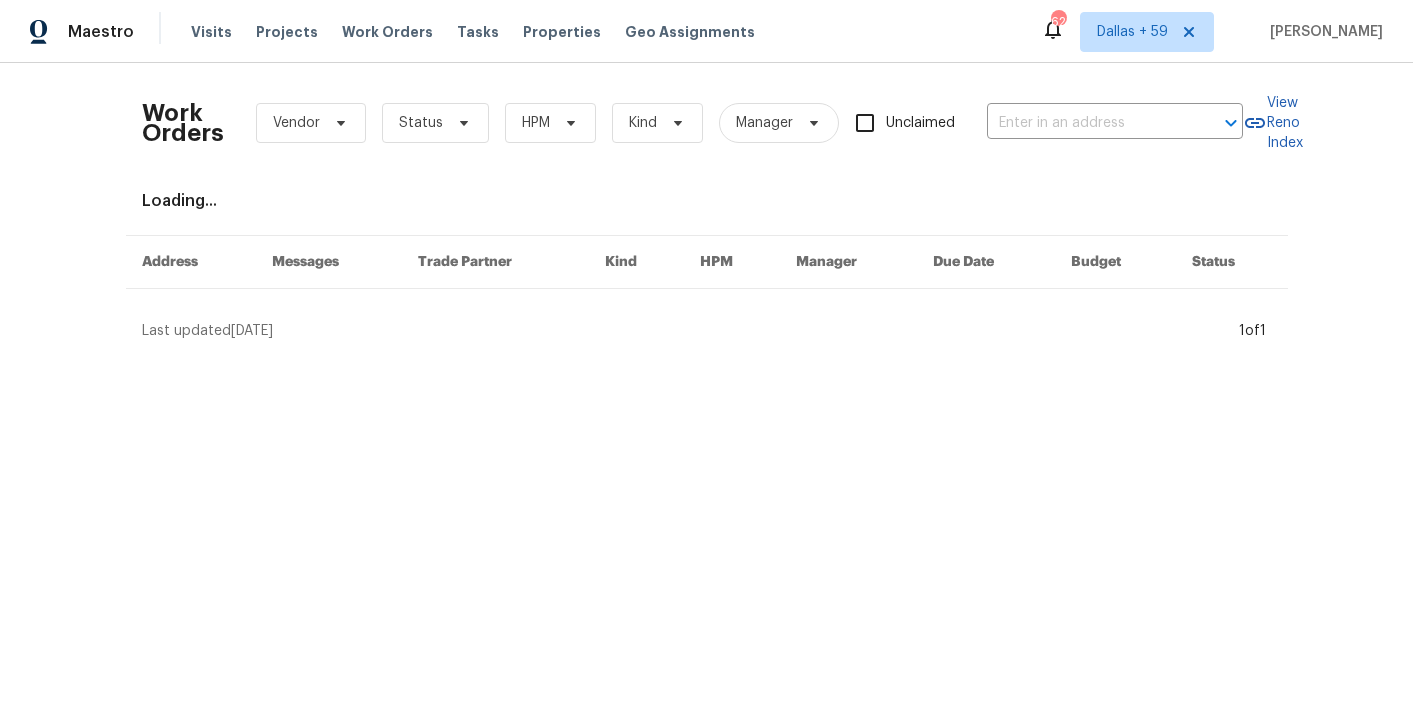 type on "[STREET_ADDRESS][PERSON_NAME]" 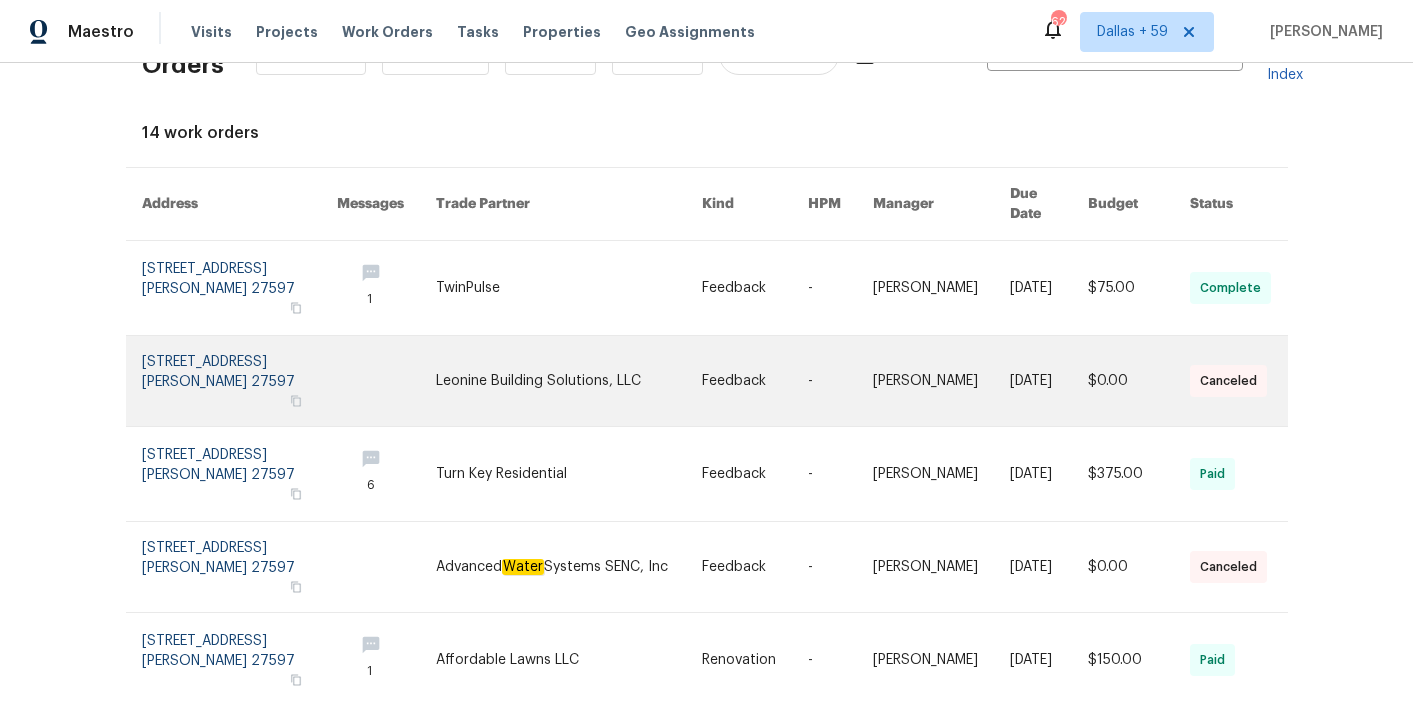 scroll, scrollTop: 72, scrollLeft: 0, axis: vertical 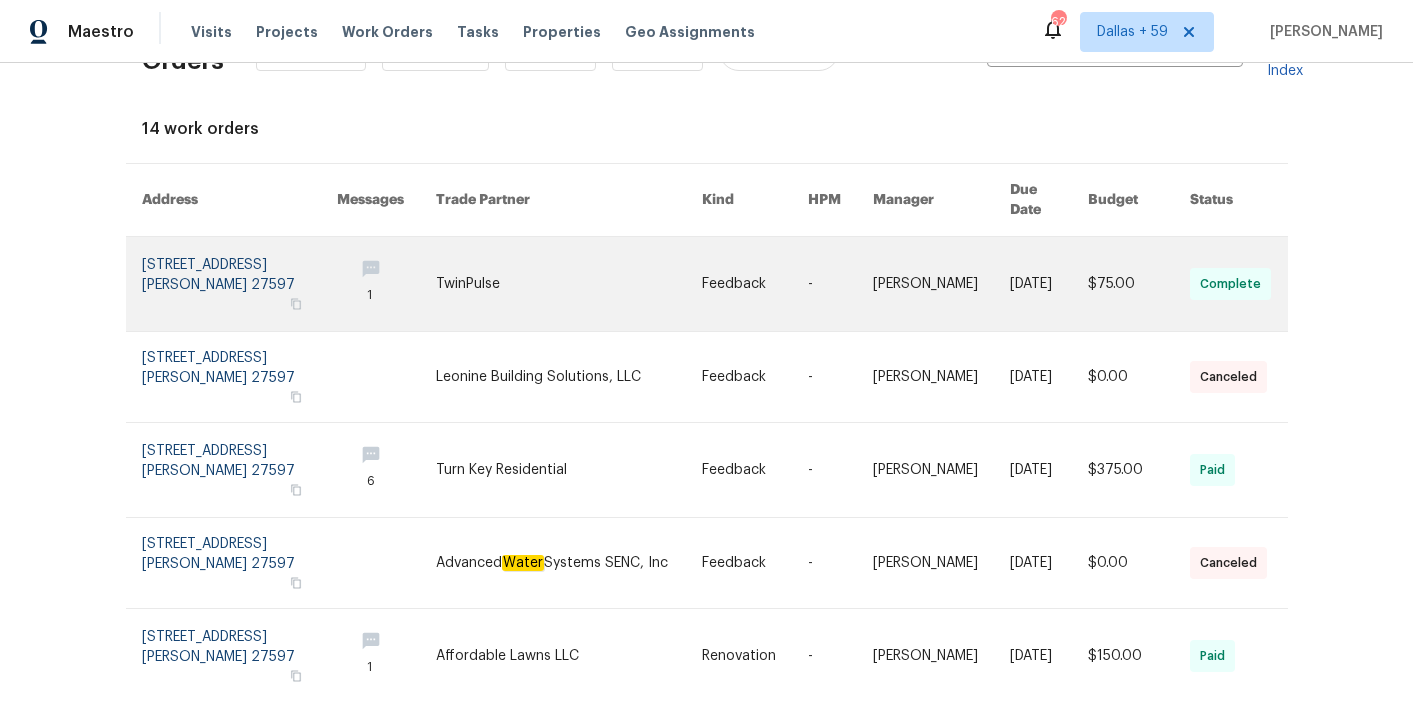 click at bounding box center (386, 284) 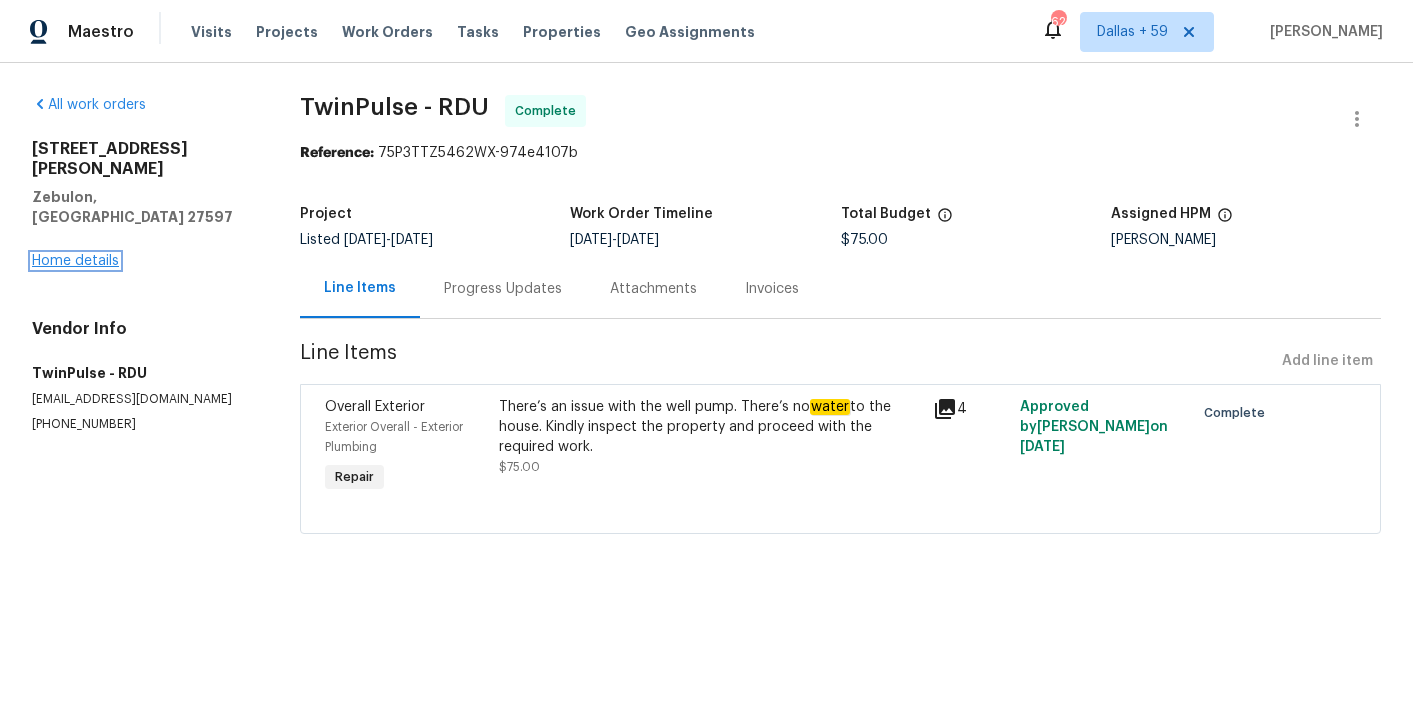 click on "Home details" at bounding box center (75, 261) 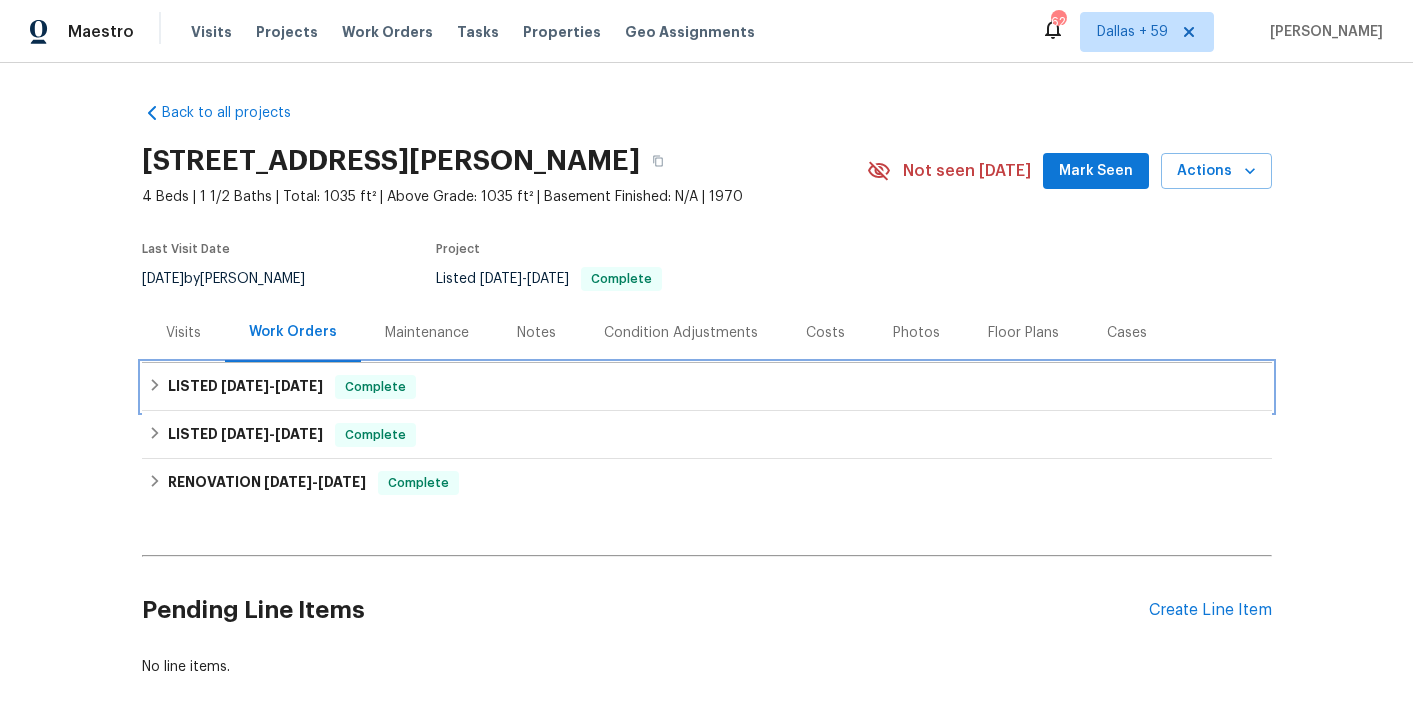 click on "LISTED   [DATE]  -  [DATE] Complete" at bounding box center [707, 387] 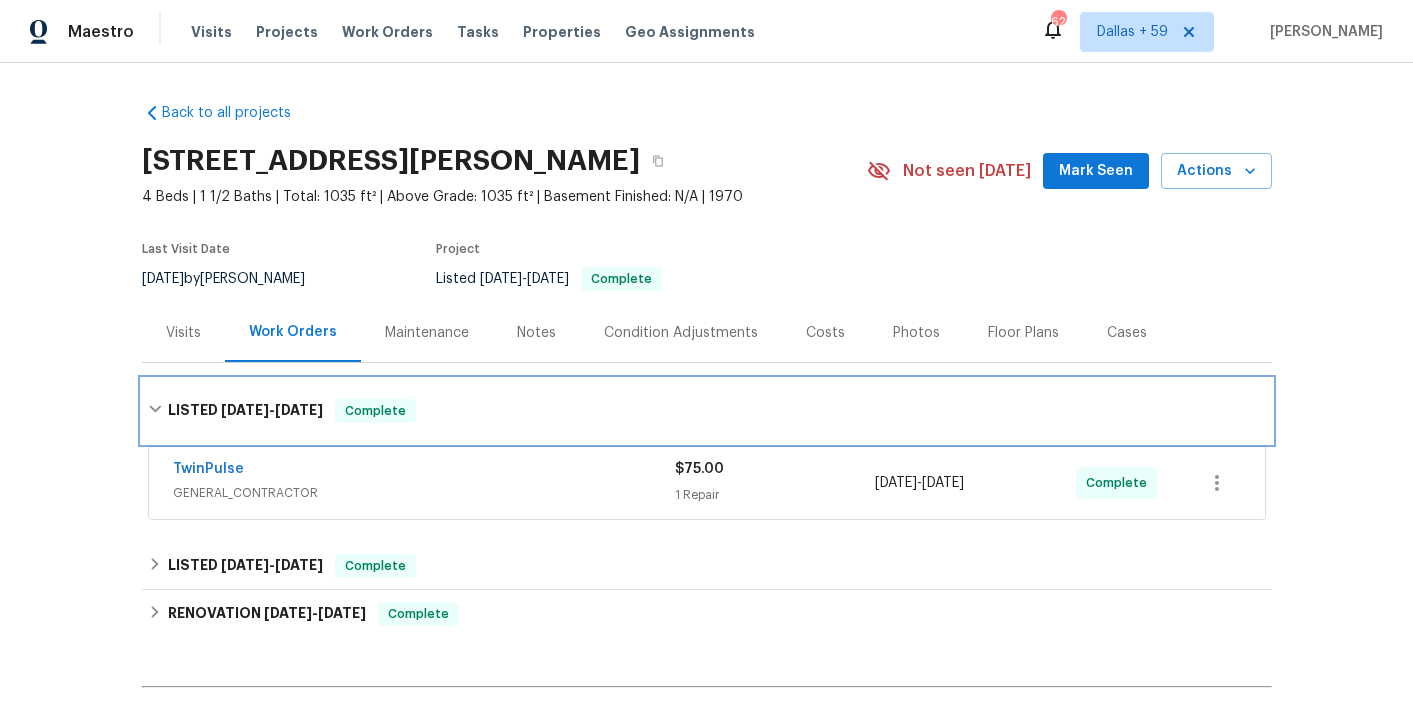 scroll, scrollTop: 131, scrollLeft: 0, axis: vertical 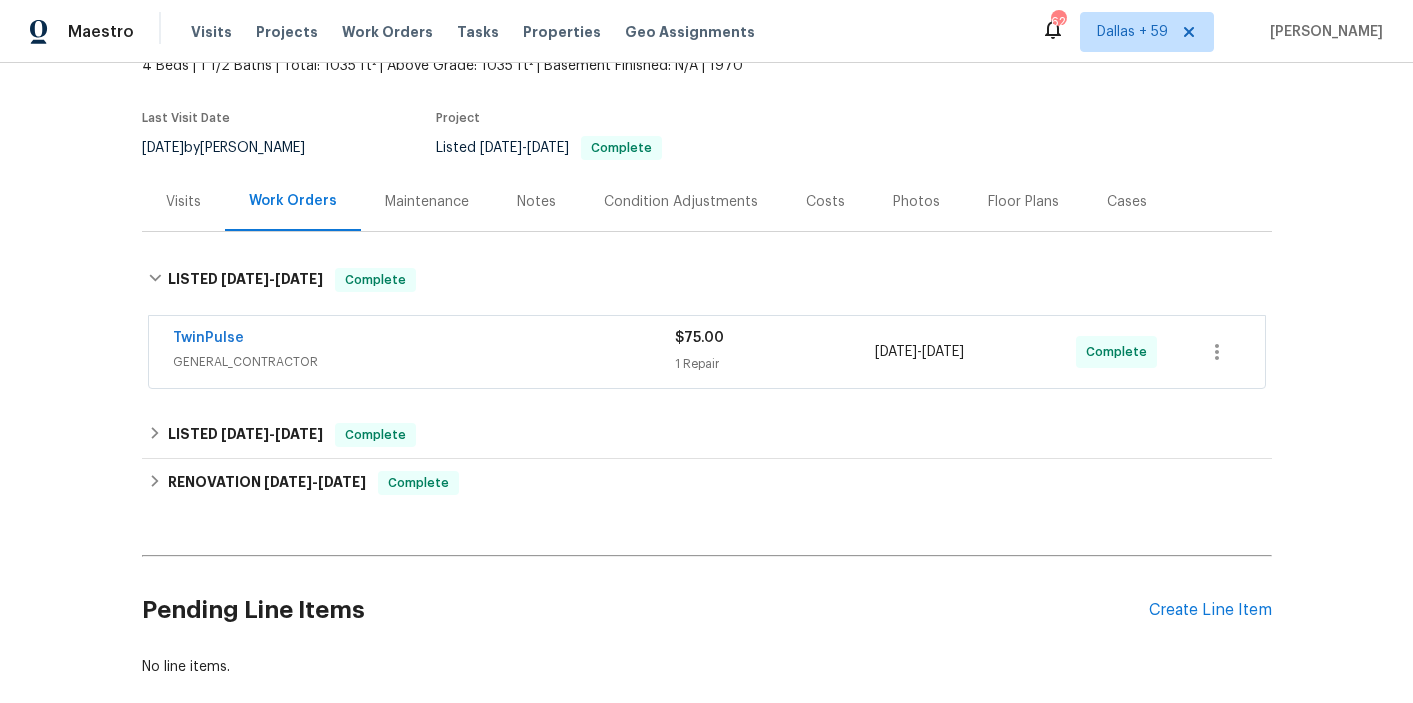 click on "TwinPulse GENERAL_CONTRACTOR $75.00 1 Repair [DATE]  -  [DATE] Complete" at bounding box center (707, 352) 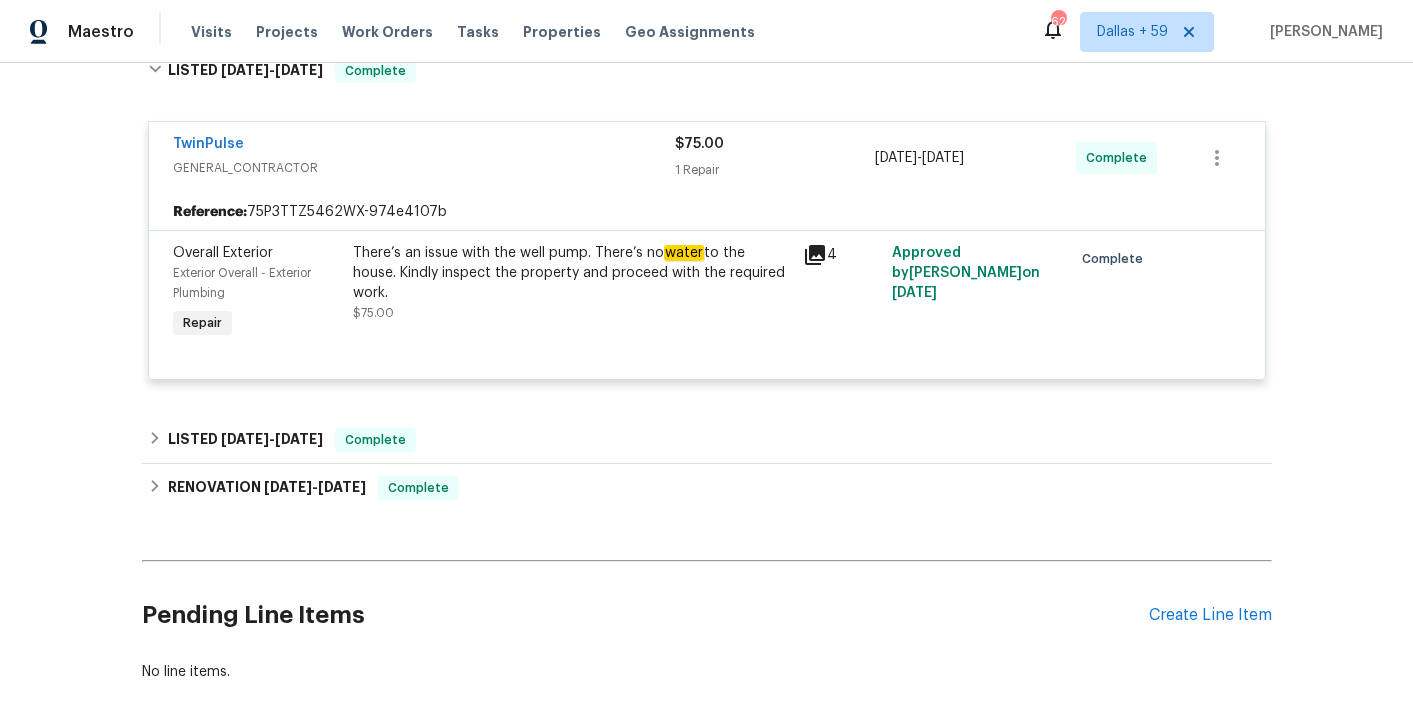 scroll, scrollTop: 434, scrollLeft: 0, axis: vertical 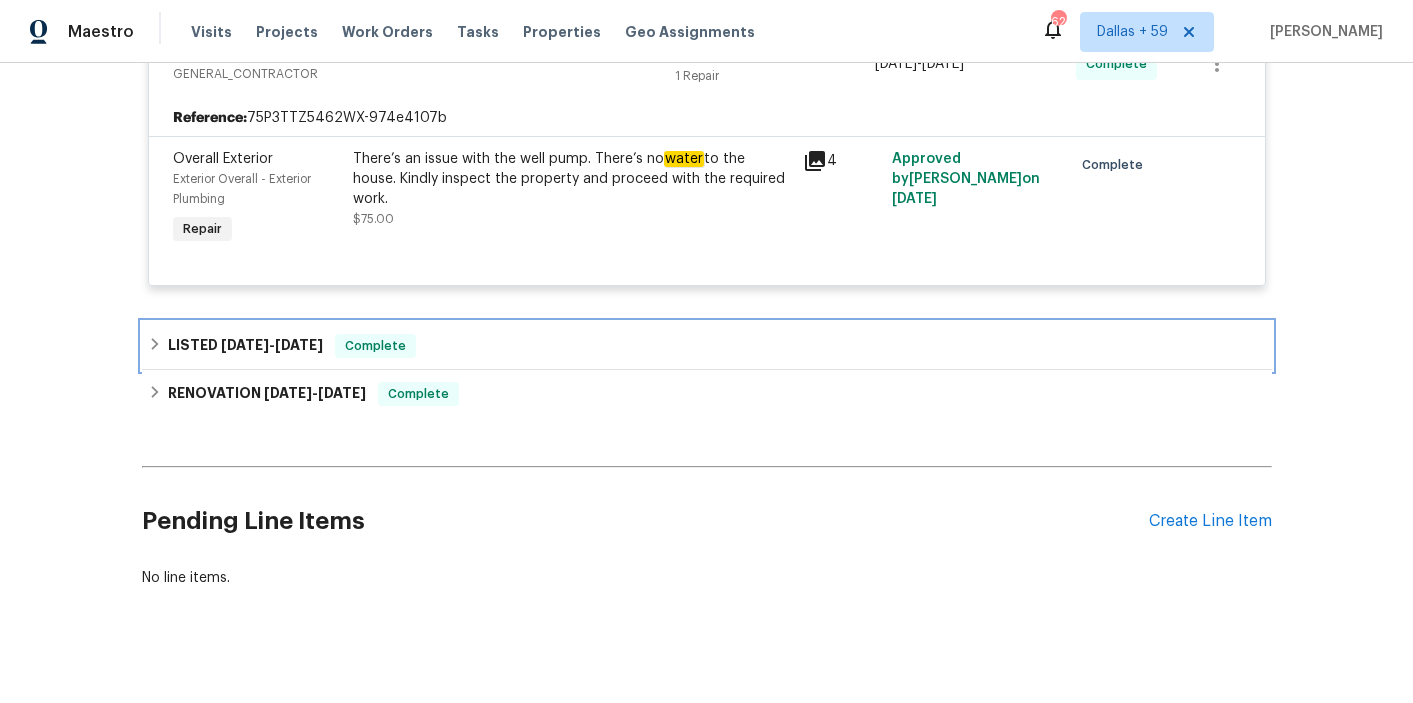 click on "LISTED   [DATE]  -  [DATE] Complete" at bounding box center (707, 346) 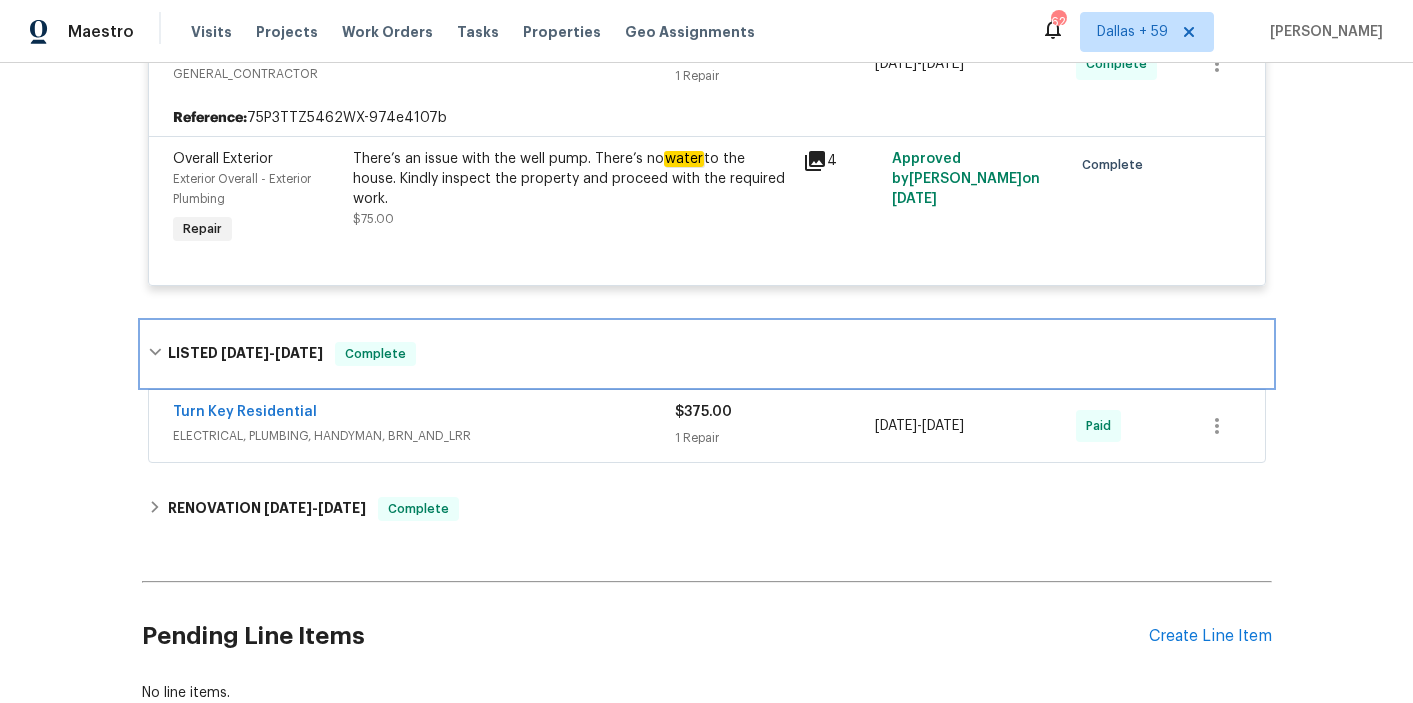 scroll, scrollTop: 509, scrollLeft: 0, axis: vertical 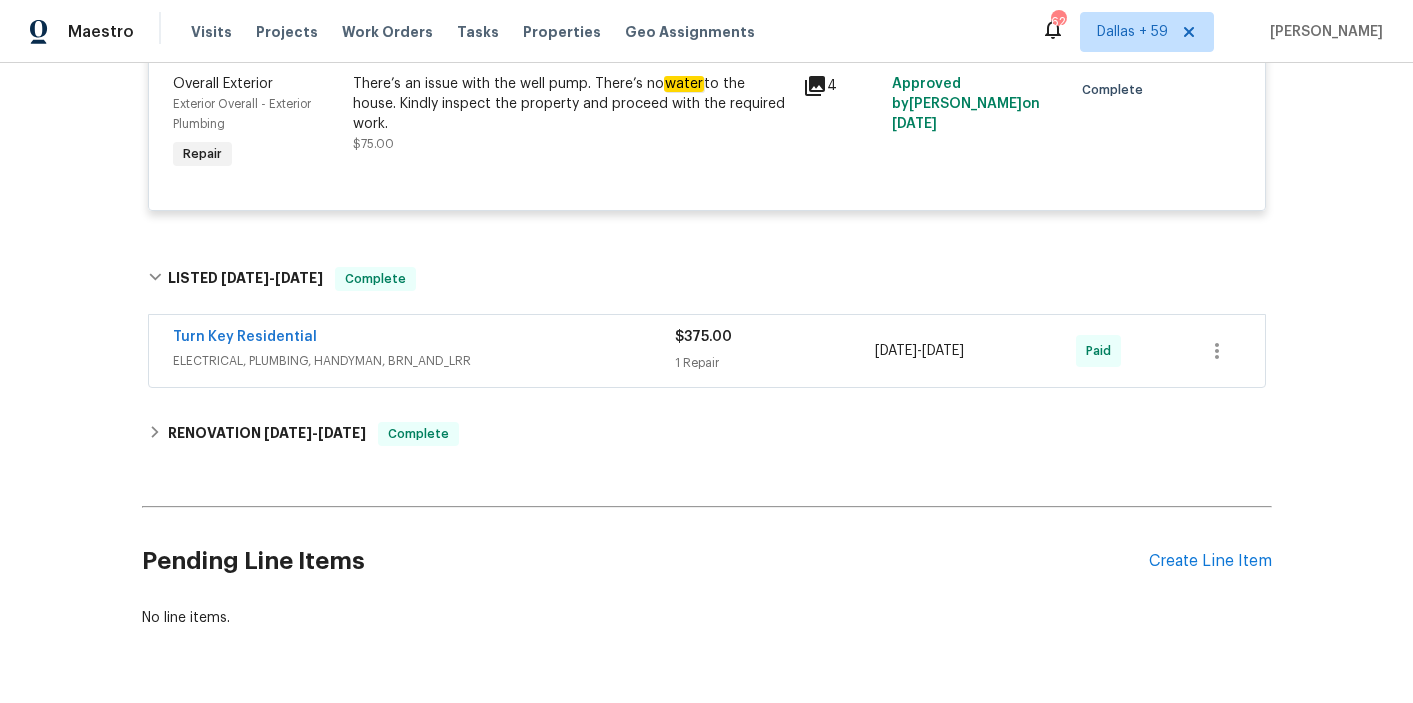 click on "Turn Key Residential" at bounding box center [424, 339] 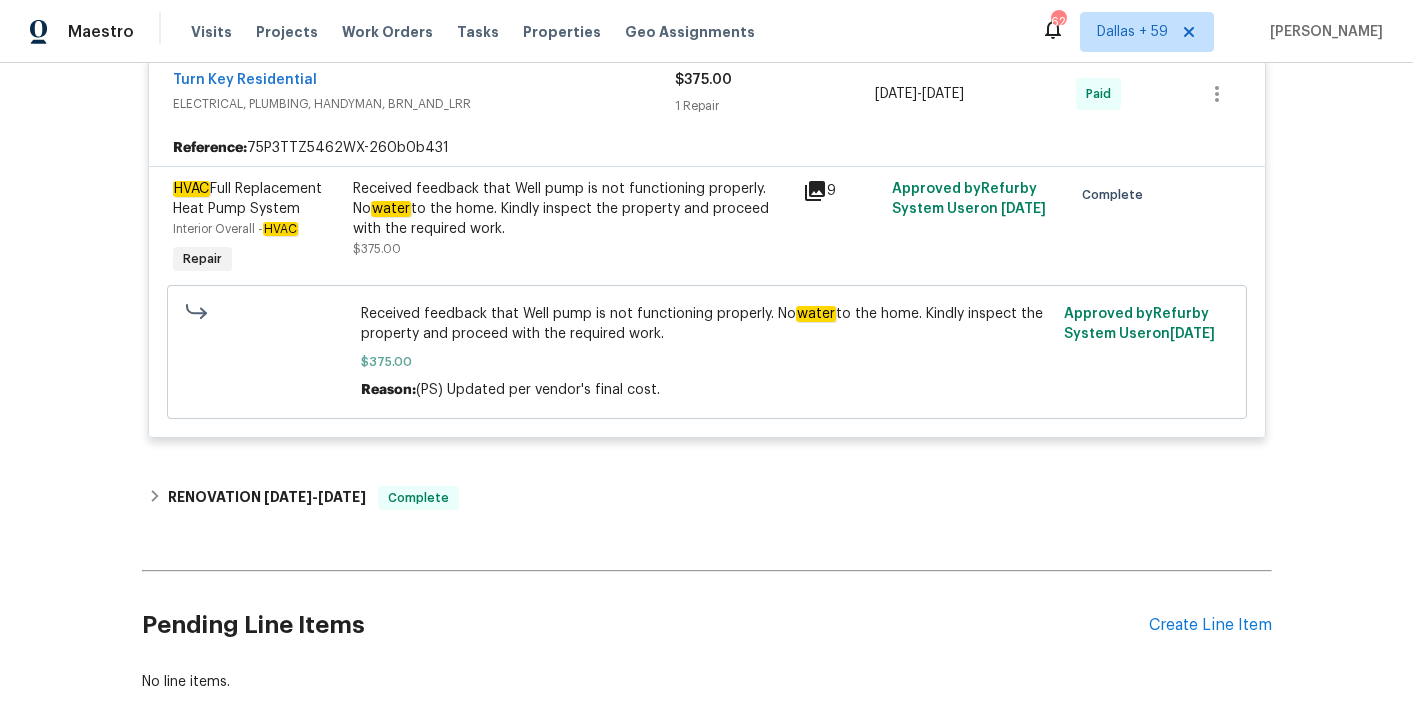 scroll, scrollTop: 785, scrollLeft: 0, axis: vertical 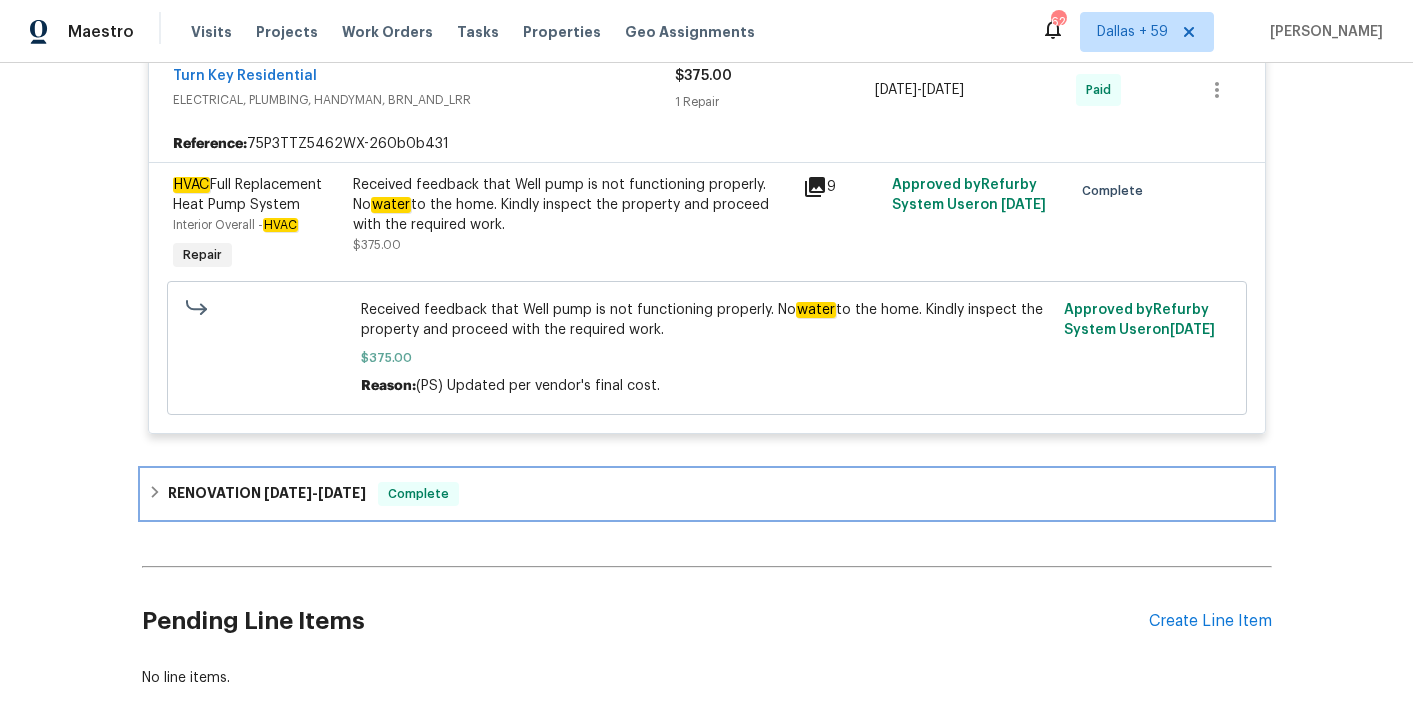 click on "RENOVATION   [DATE]  -  [DATE] Complete" at bounding box center [707, 494] 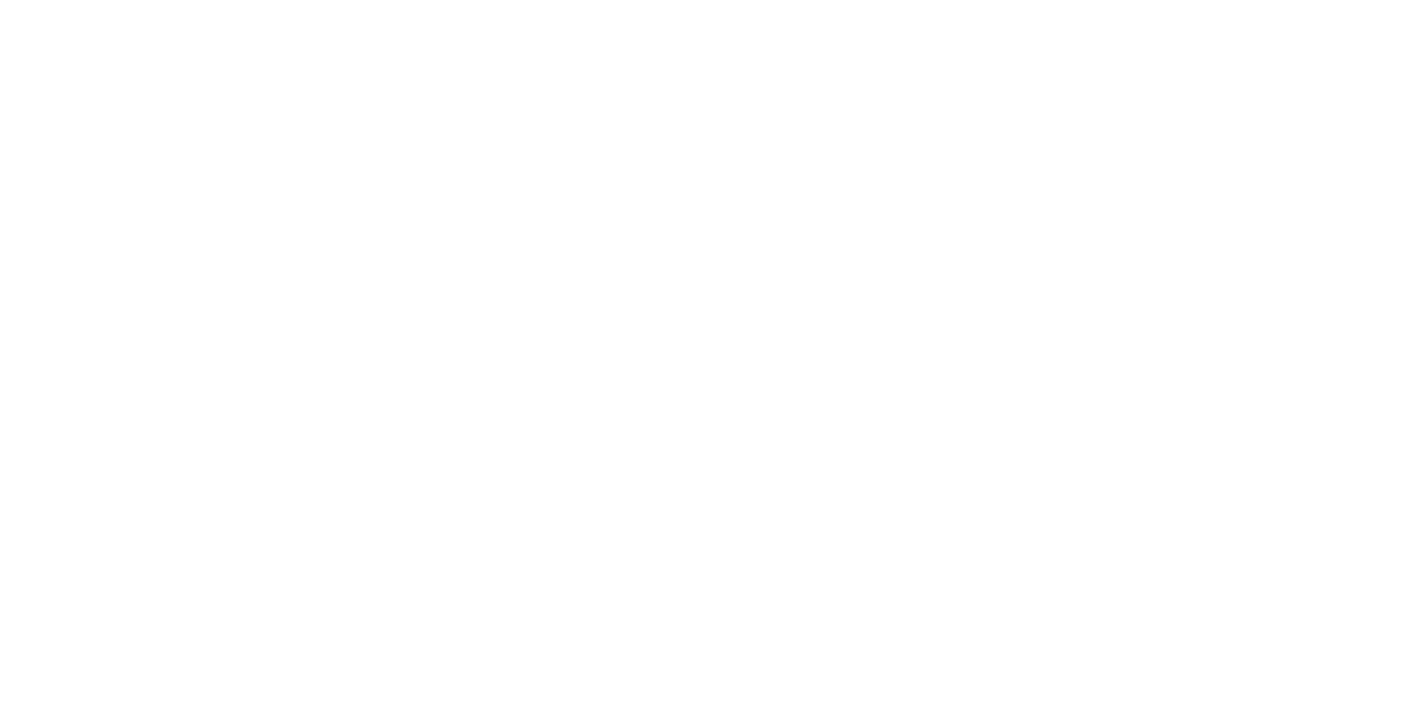 scroll, scrollTop: 0, scrollLeft: 0, axis: both 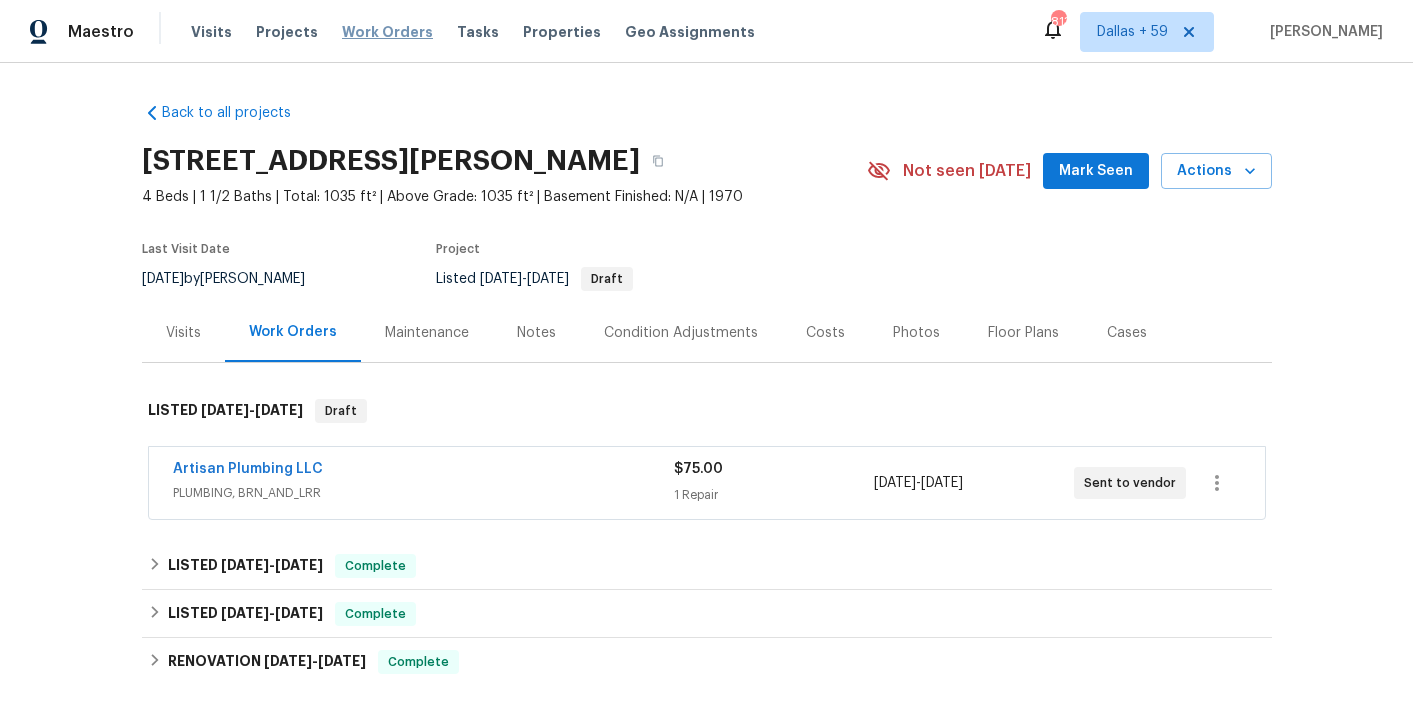 click on "Work Orders" at bounding box center (387, 32) 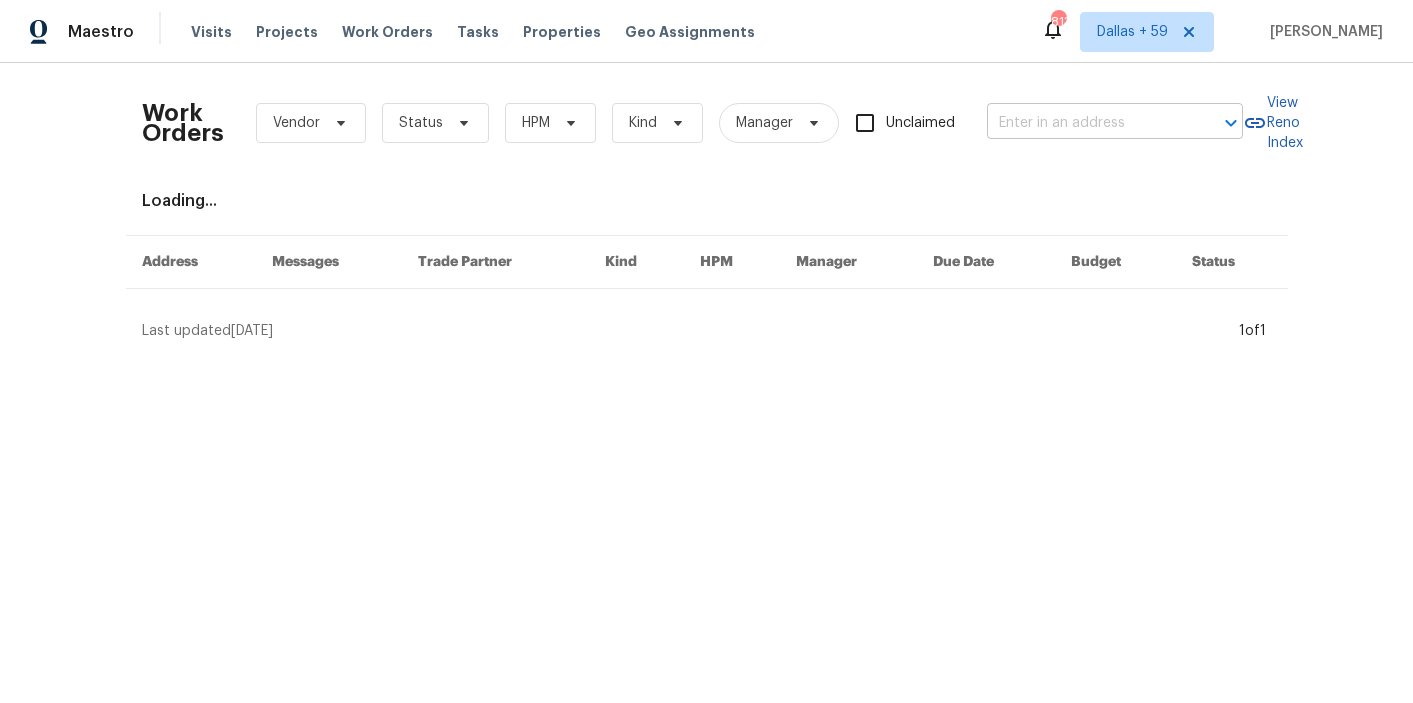 click at bounding box center [1087, 123] 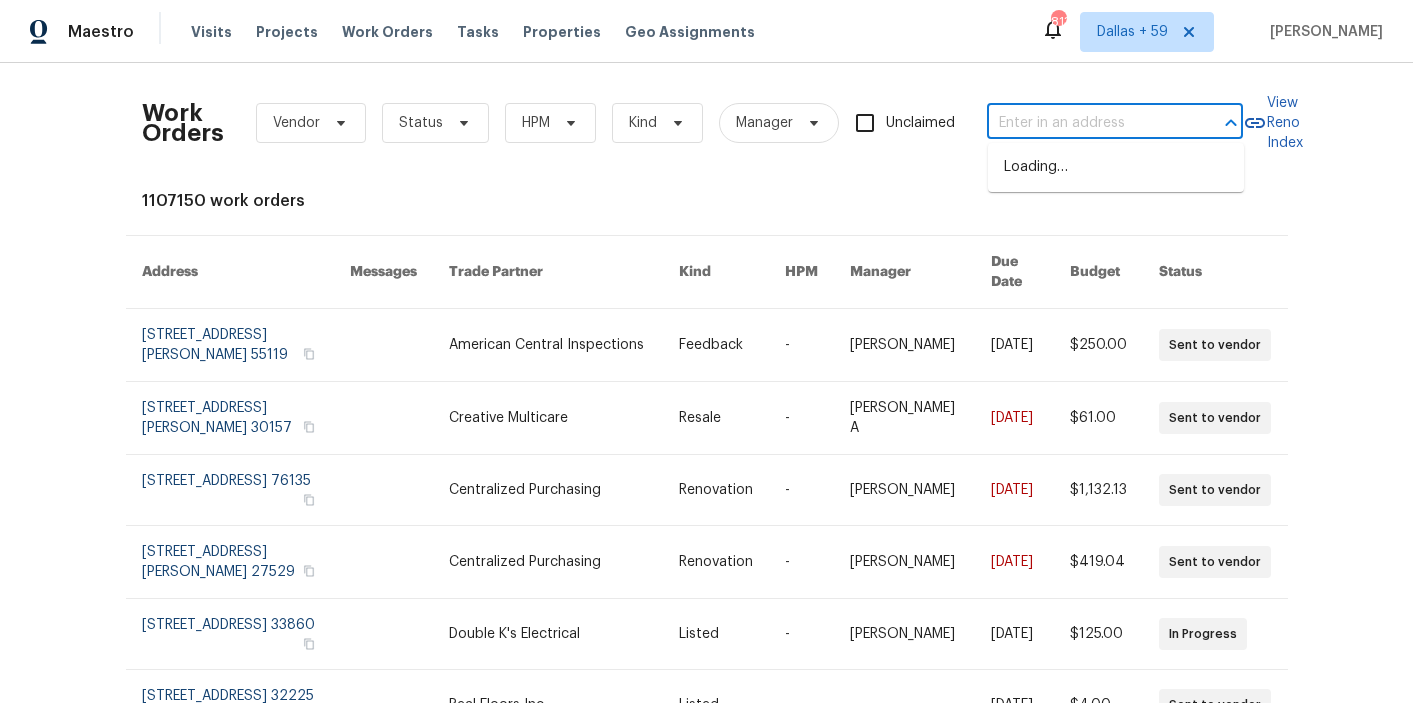 paste on "1222 Druid Cir, Lake Wales, FL 33853" 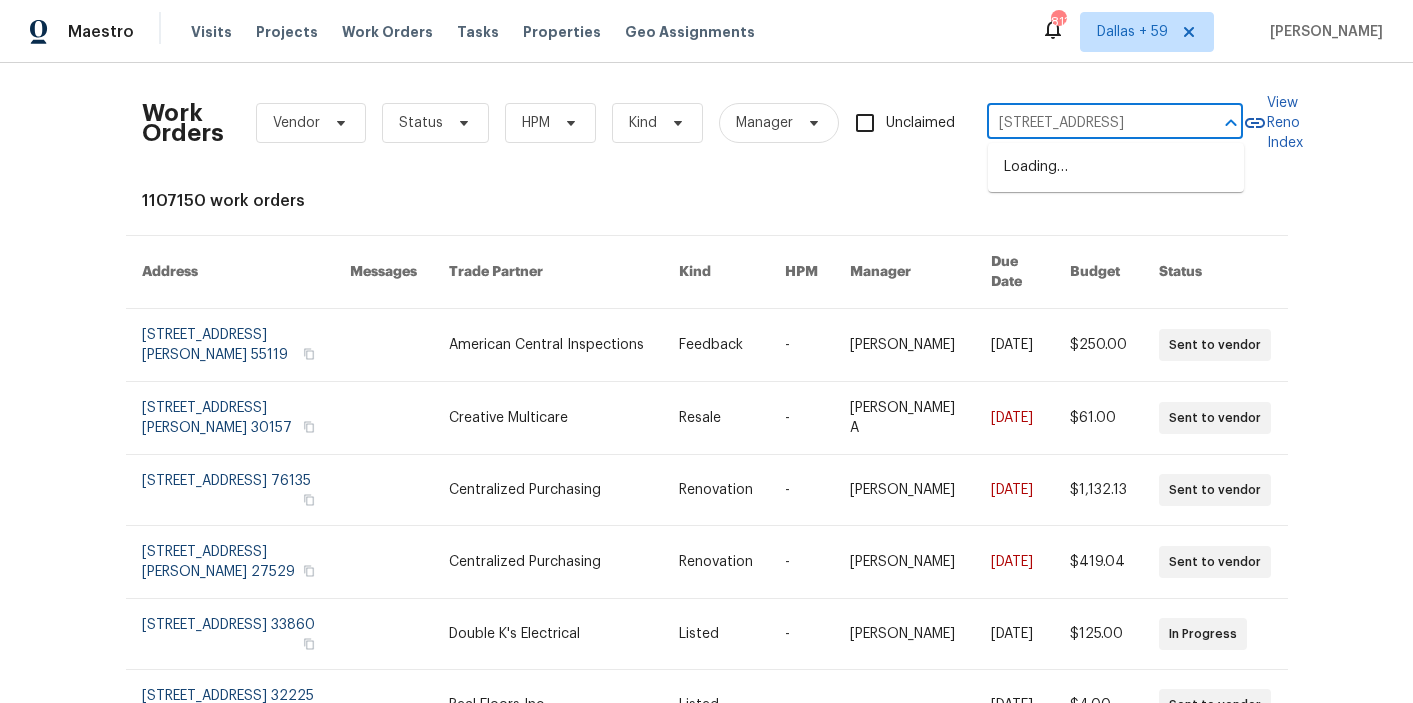 scroll, scrollTop: 0, scrollLeft: 50, axis: horizontal 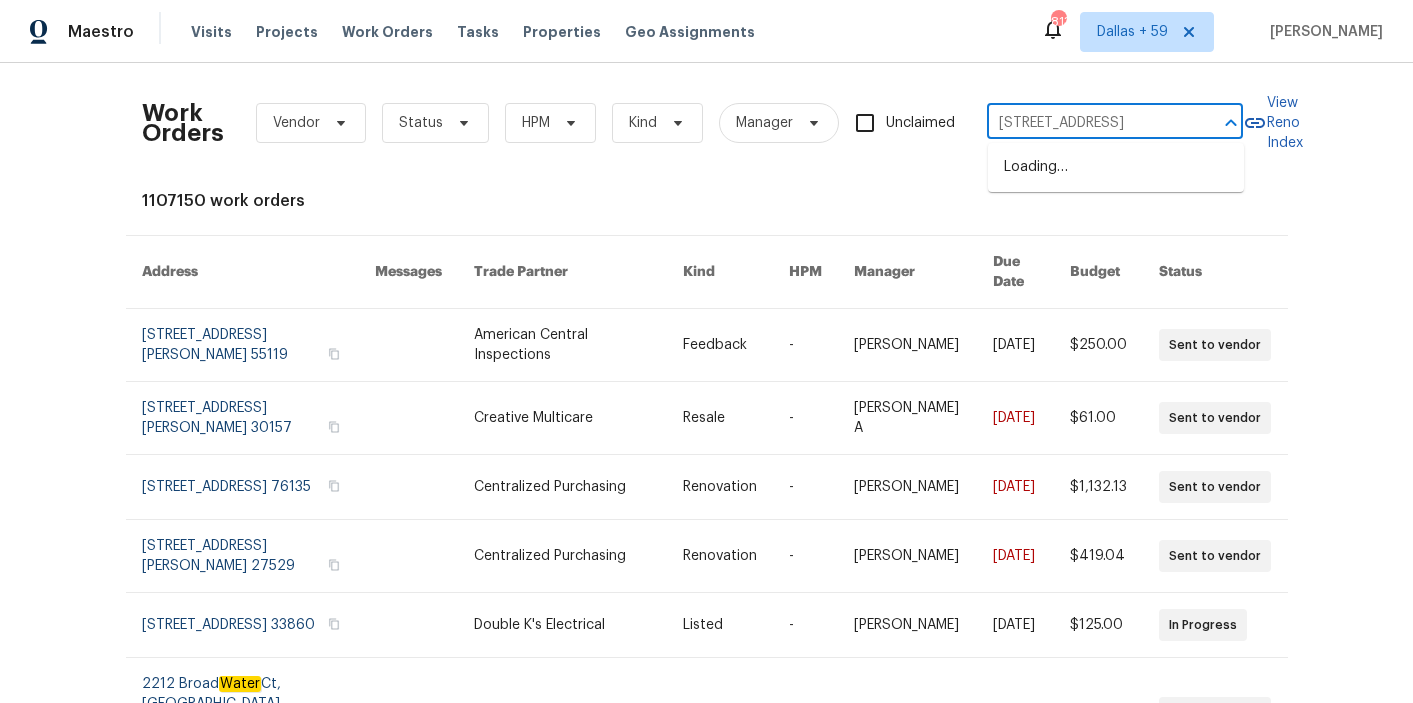 type on "1222 Druid Cir, Lake Wales, FL 33853" 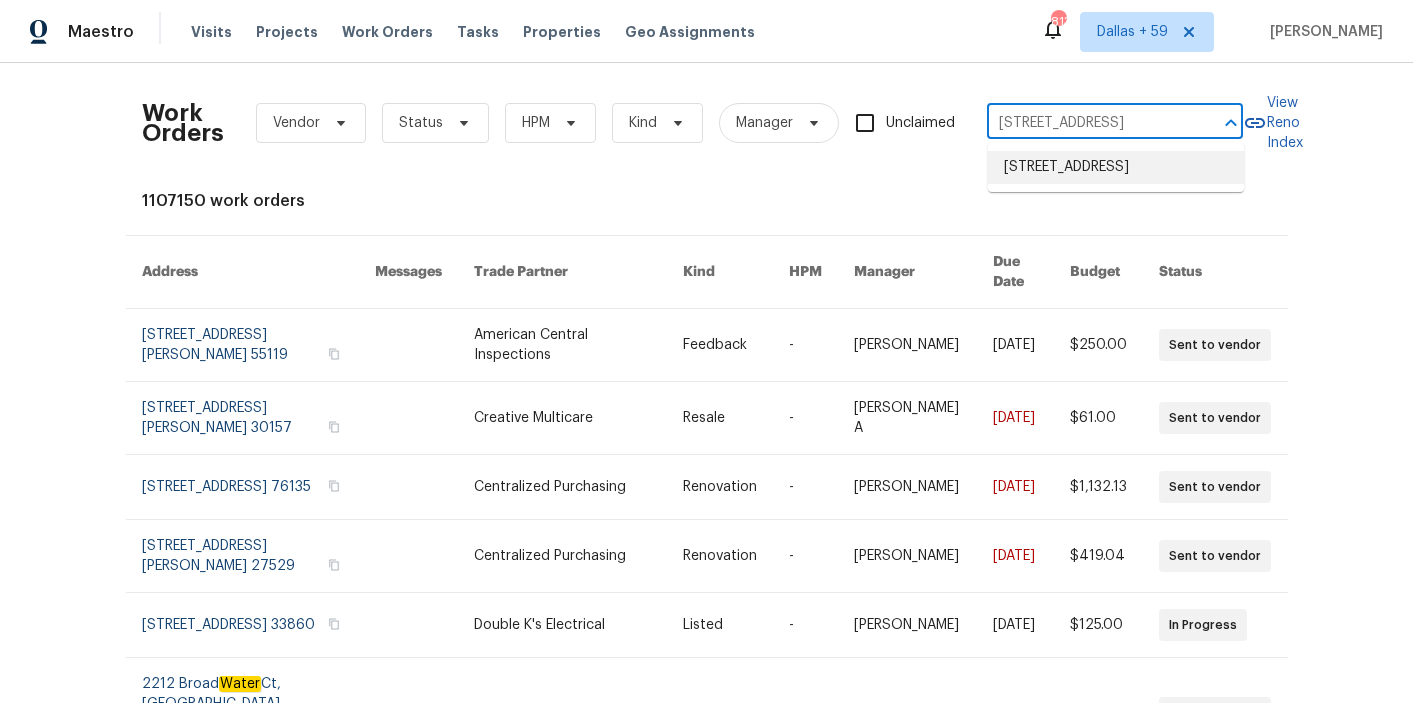 click on "1222 Druid Cir, Lake Wales, FL 33853" at bounding box center [1116, 167] 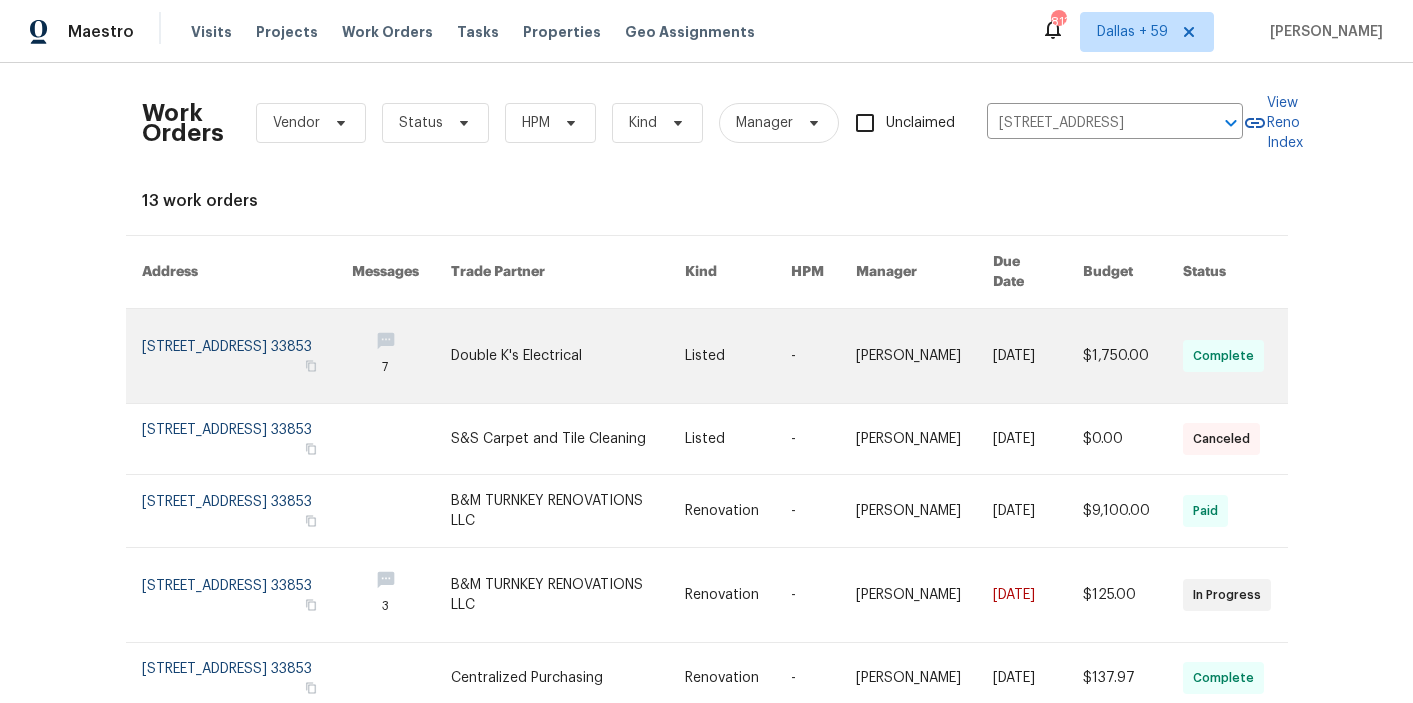 click at bounding box center [568, 356] 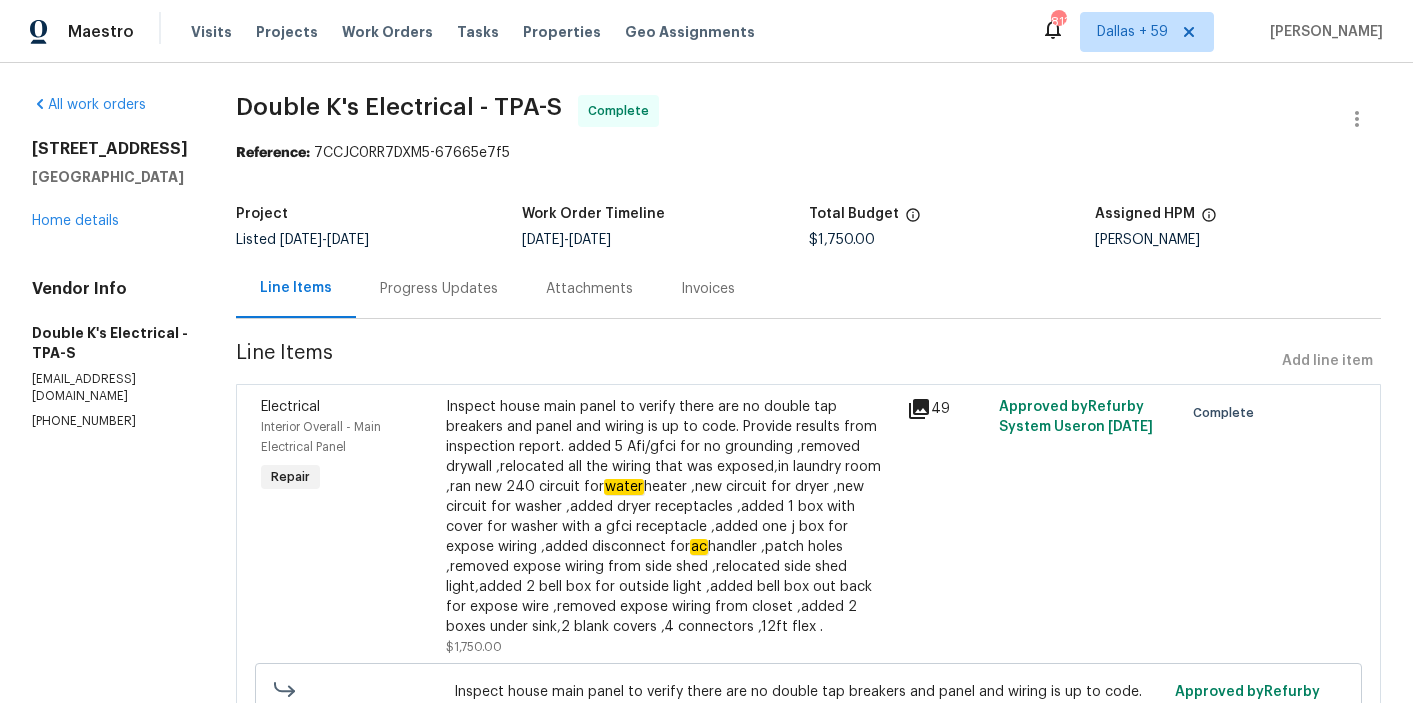click on "1222 Druid Cir Lake Wales, FL 33853 Home details" at bounding box center (110, 185) 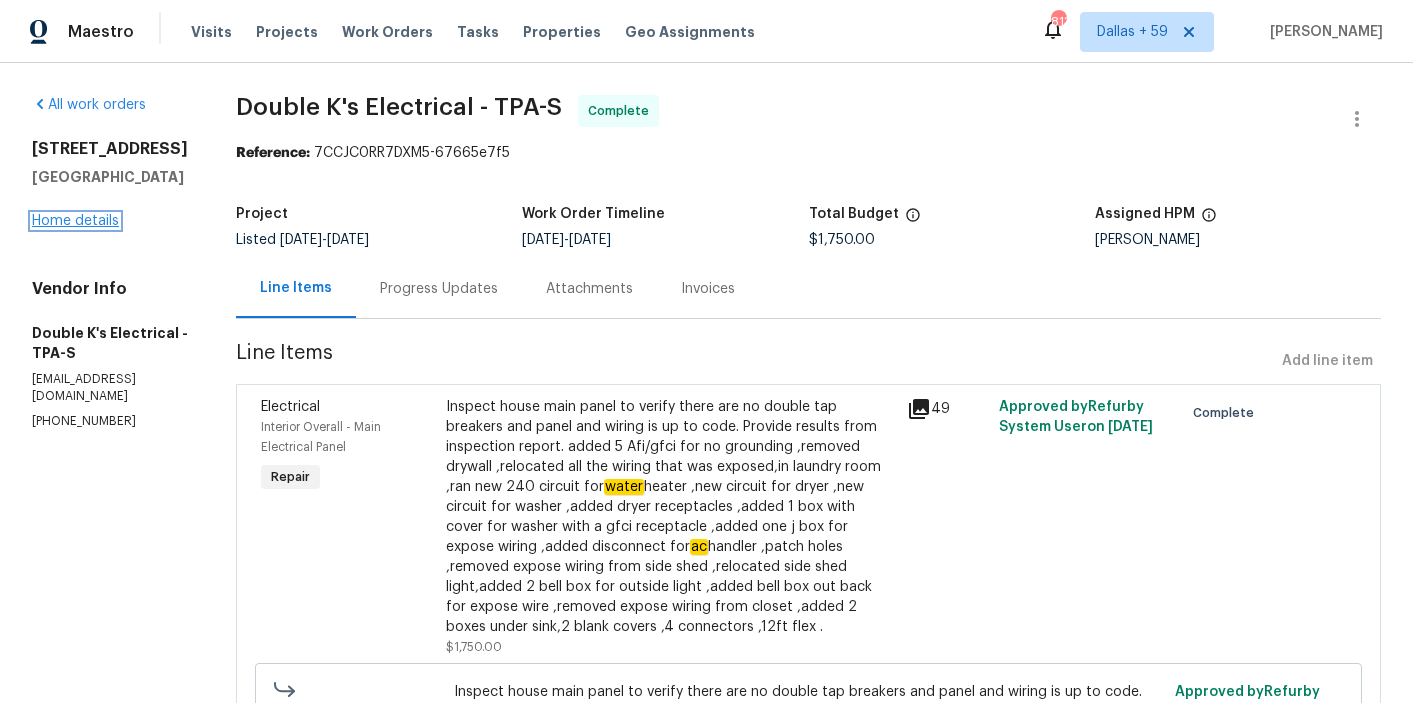 click on "Home details" at bounding box center (75, 221) 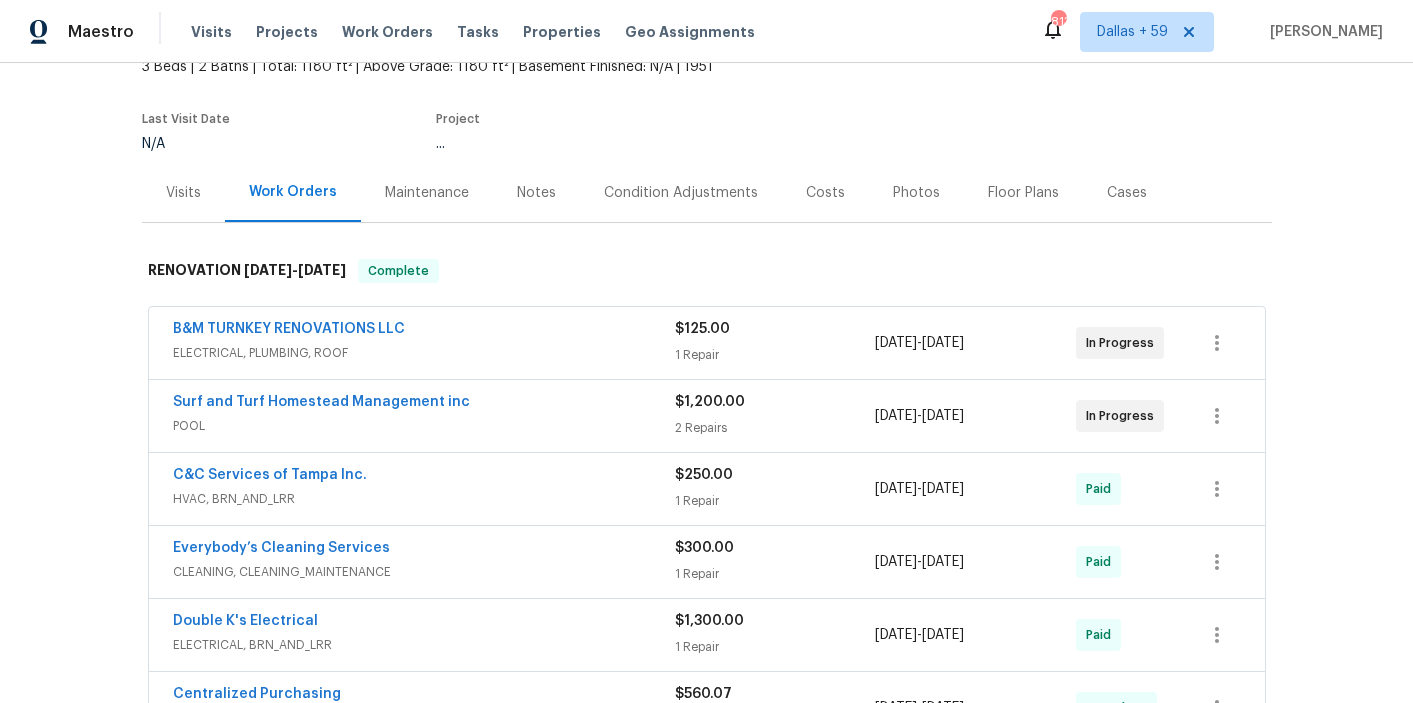 scroll, scrollTop: 169, scrollLeft: 0, axis: vertical 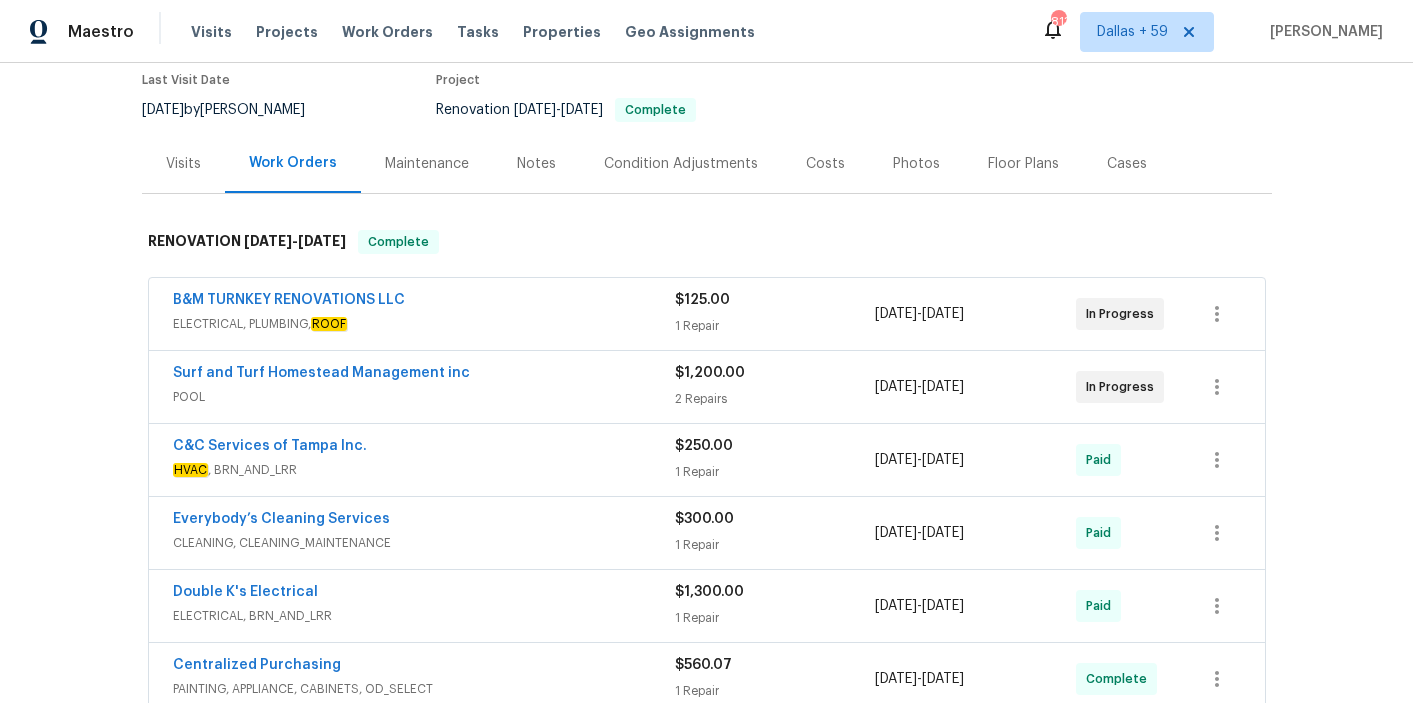 click on "ELECTRICAL, PLUMBING,  ROOF" at bounding box center (424, 324) 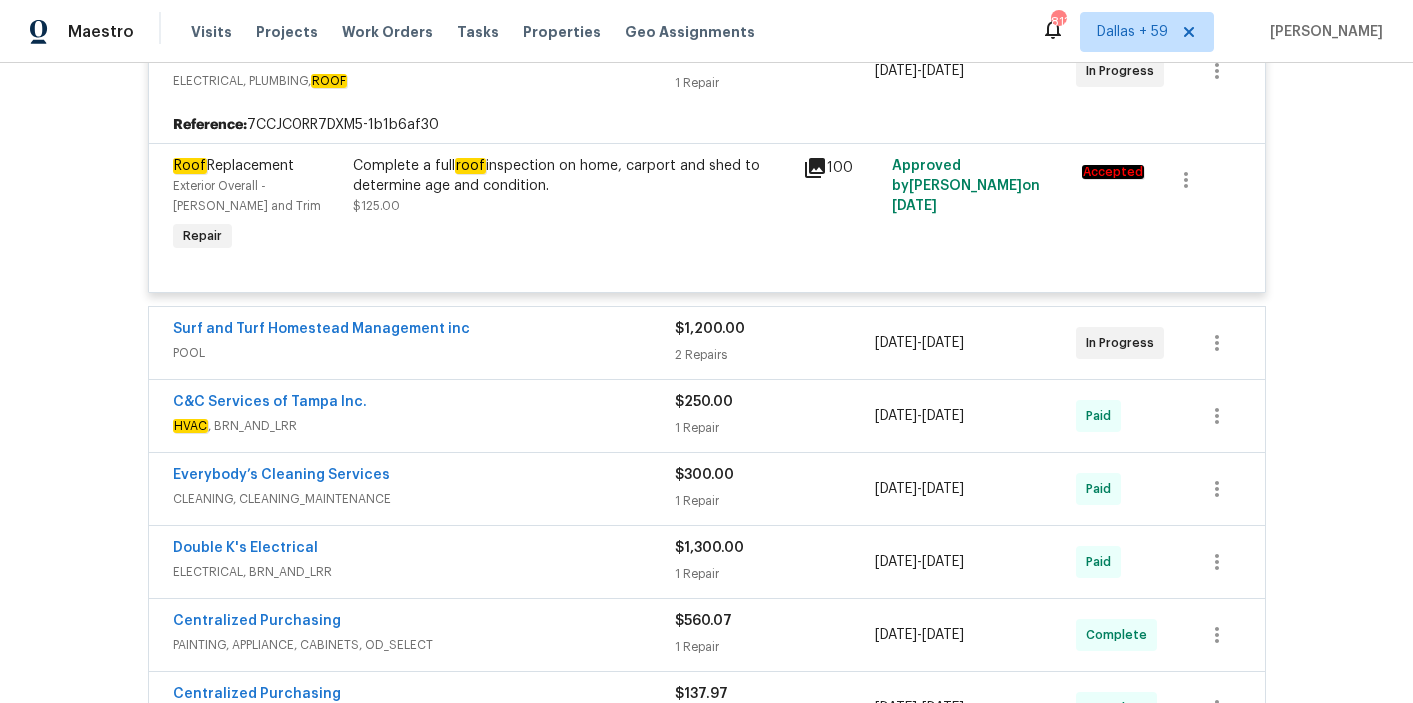 scroll, scrollTop: 425, scrollLeft: 0, axis: vertical 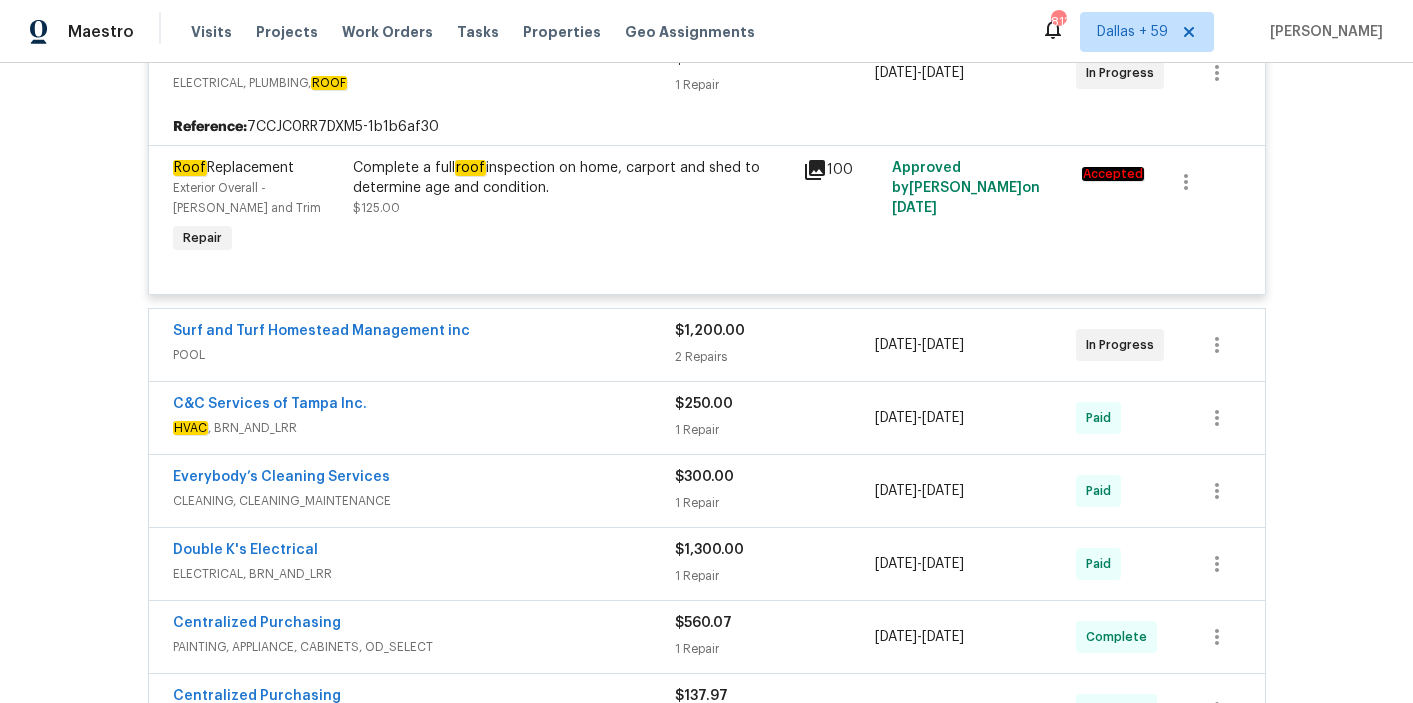 click on "POOL" at bounding box center [424, 355] 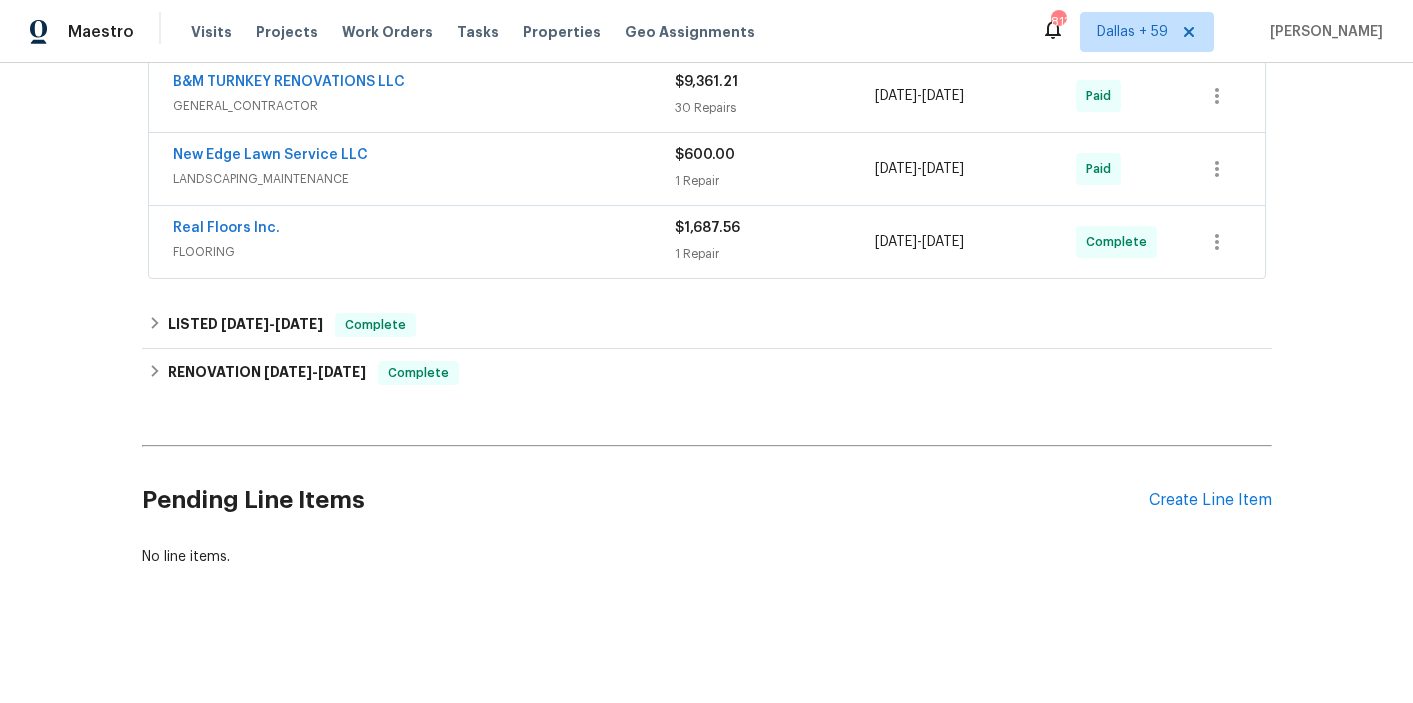 scroll, scrollTop: 1422, scrollLeft: 0, axis: vertical 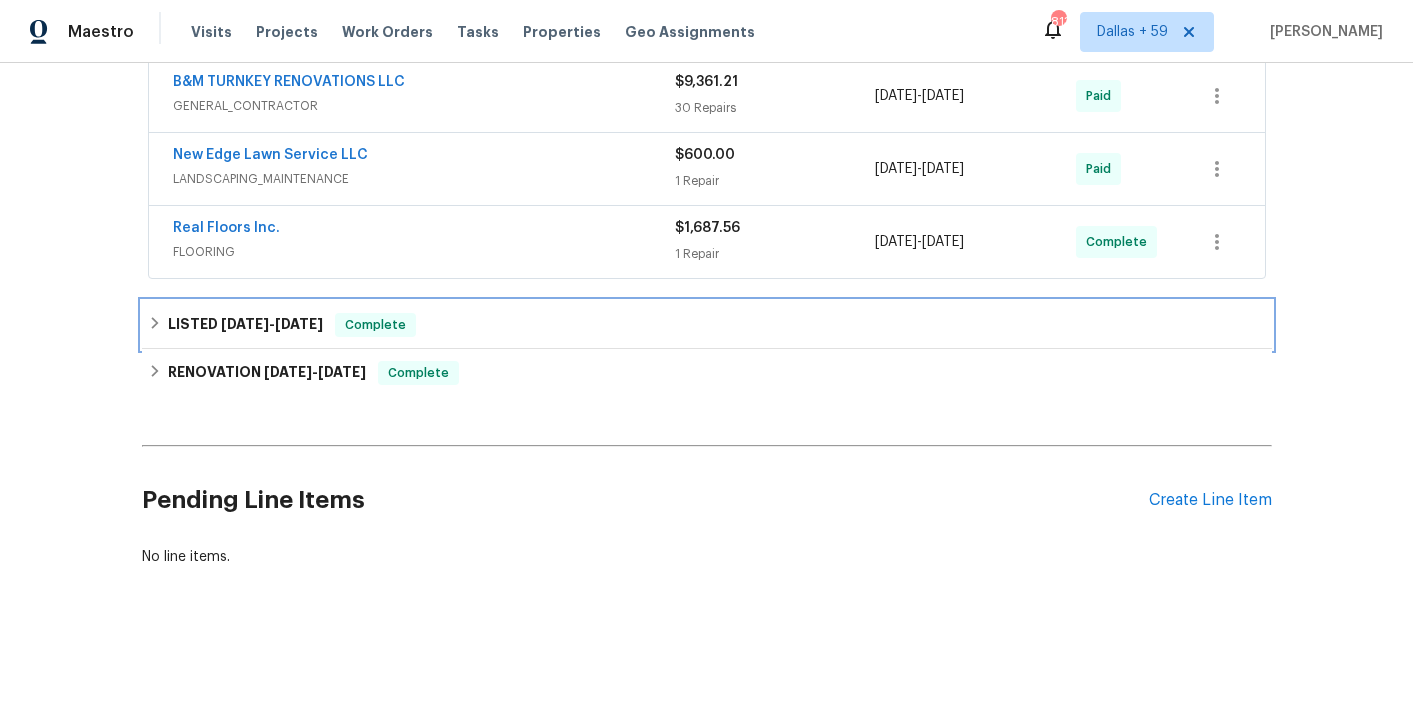 click on "LISTED   7/7/25  -  7/11/25 Complete" at bounding box center [707, 325] 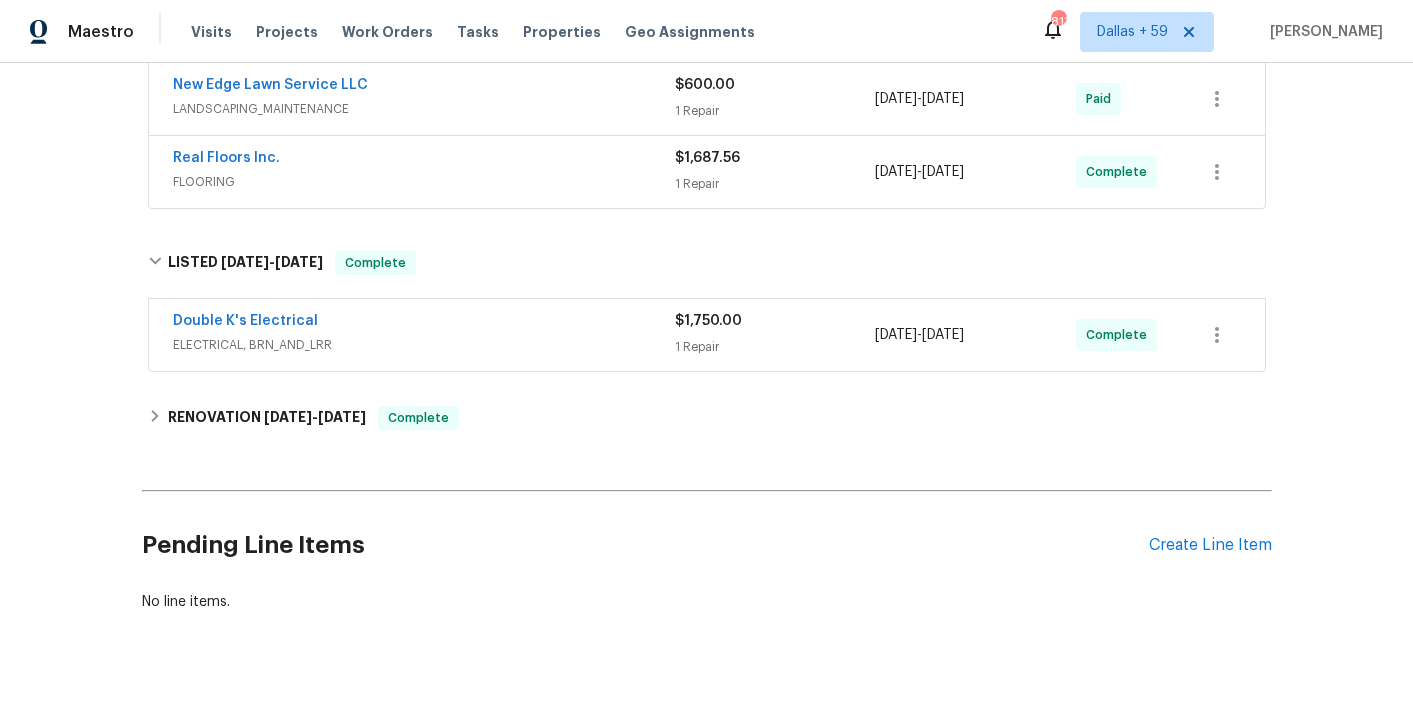 click on "ELECTRICAL, BRN_AND_LRR" at bounding box center (424, 345) 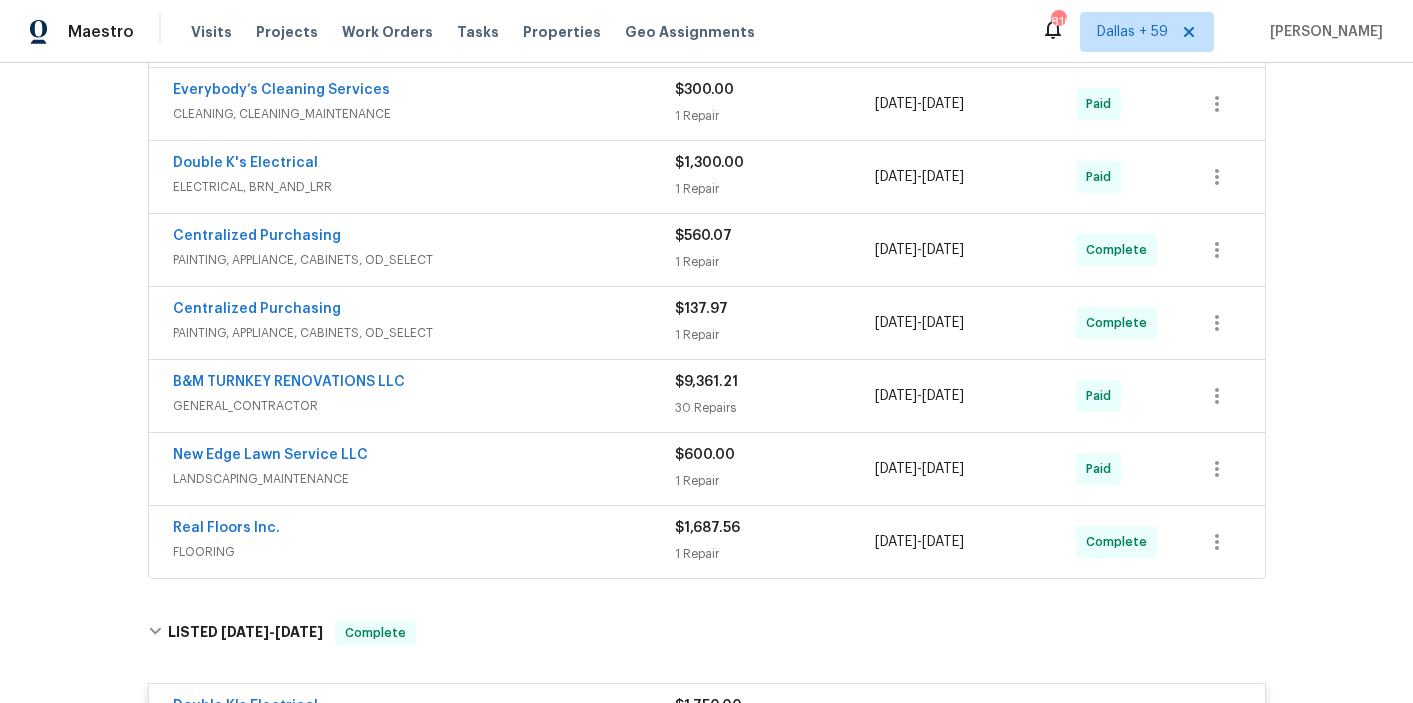 scroll, scrollTop: 0, scrollLeft: 0, axis: both 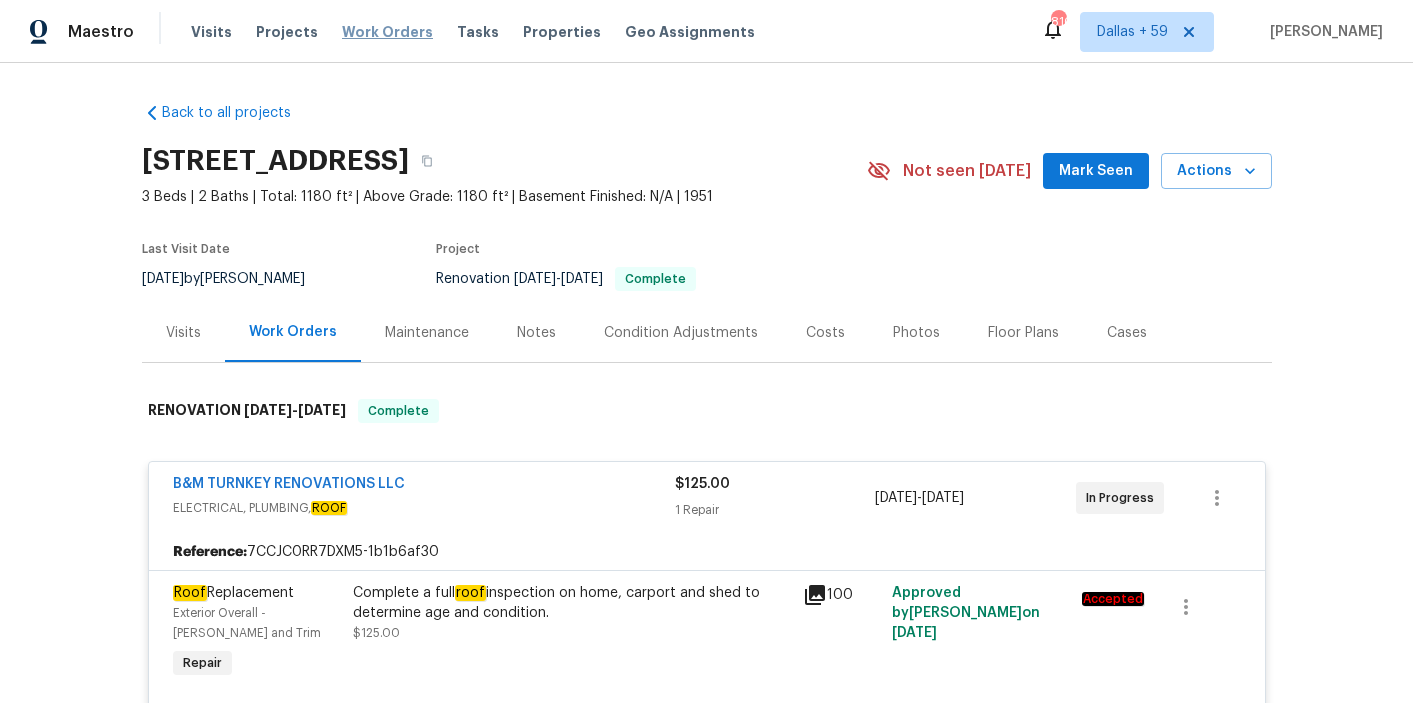 click on "Work Orders" at bounding box center [387, 32] 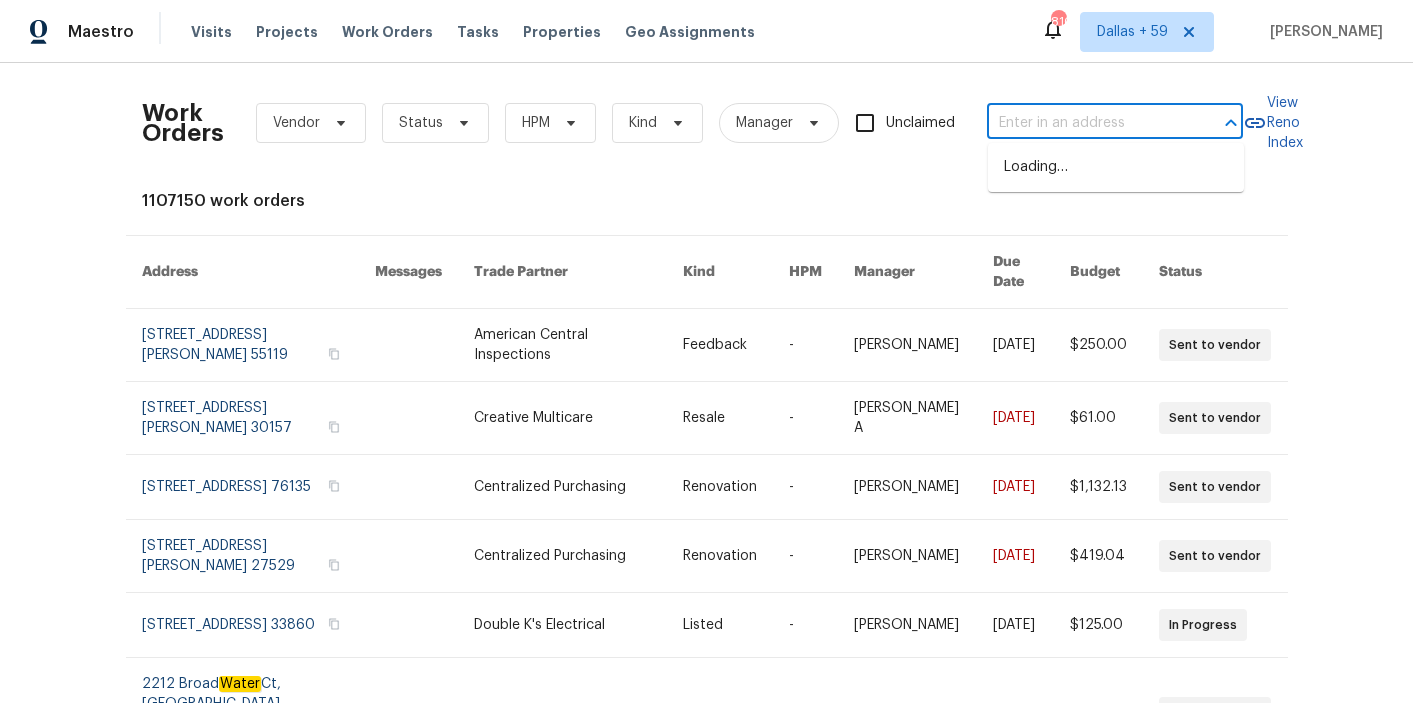 click at bounding box center (1087, 123) 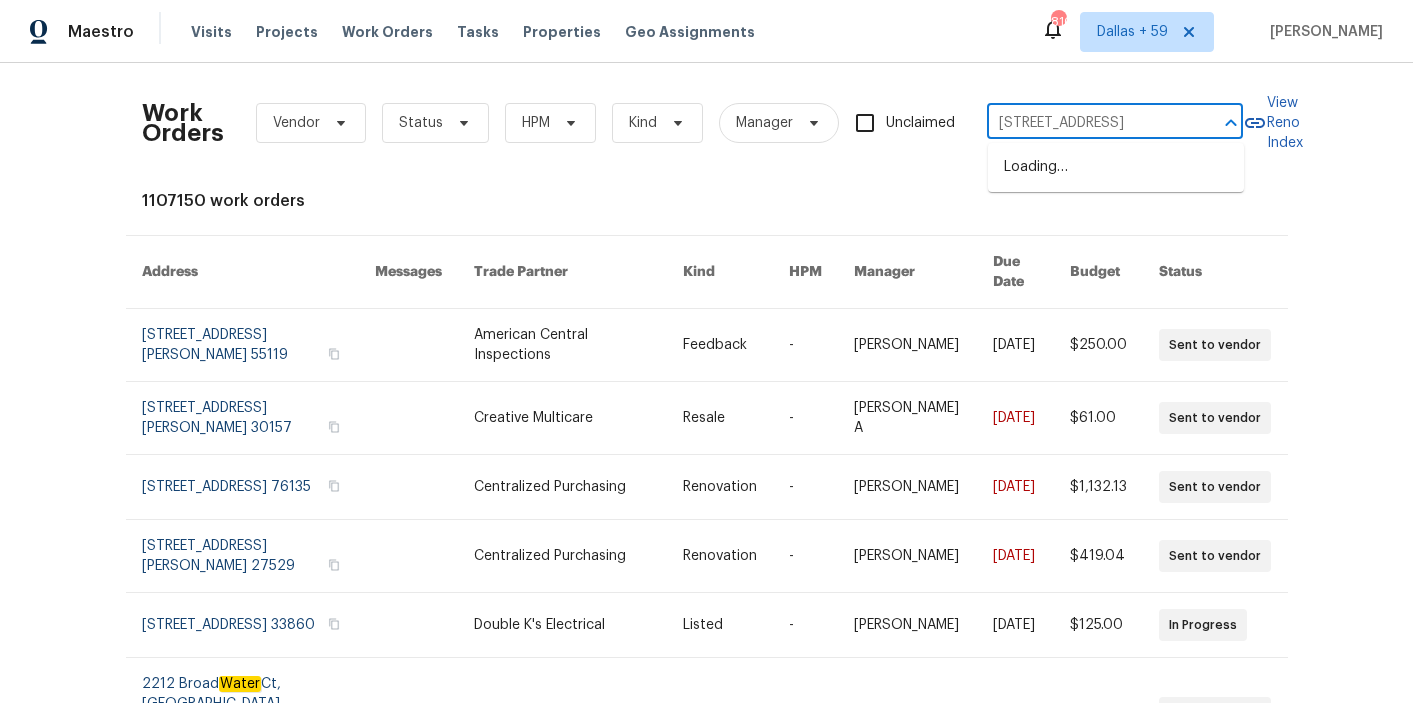 scroll, scrollTop: 0, scrollLeft: 55, axis: horizontal 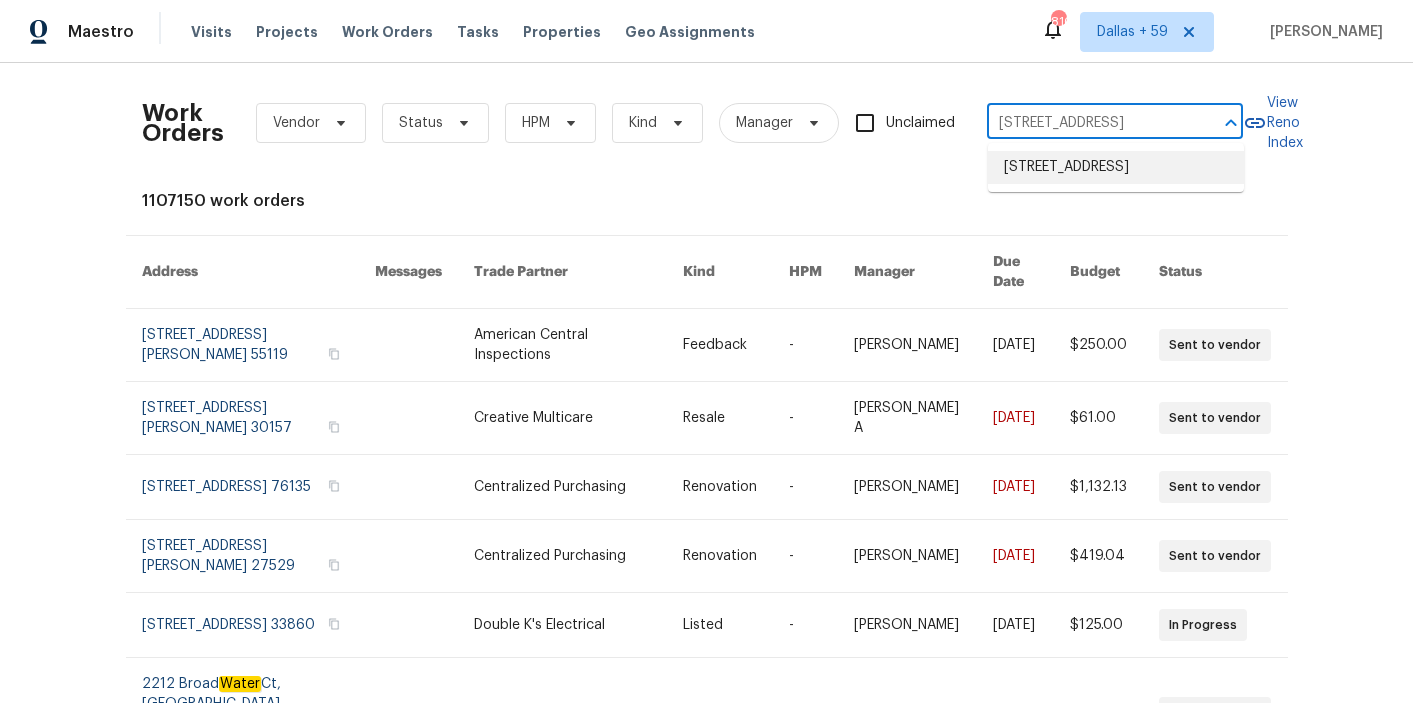 click on "2575 King Ave, Auburndale, FL 33823" at bounding box center [1116, 167] 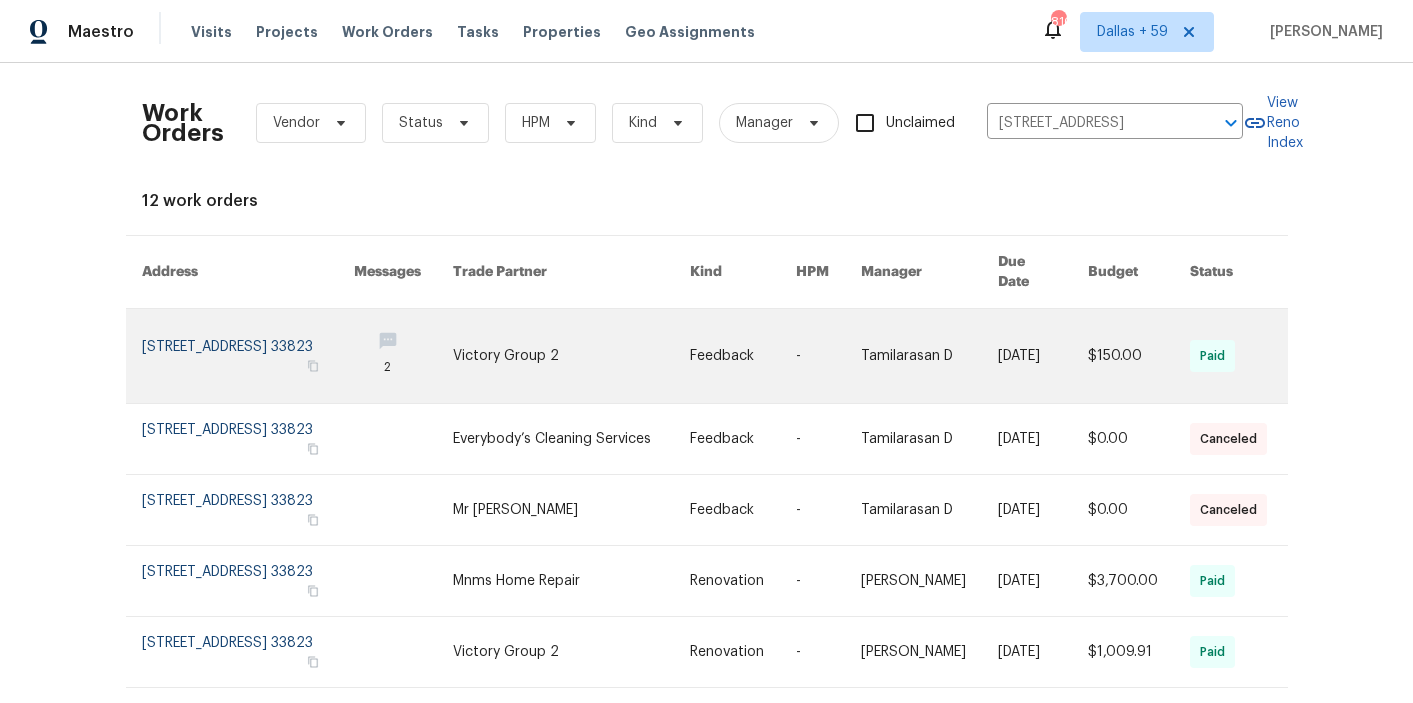 click at bounding box center (571, 356) 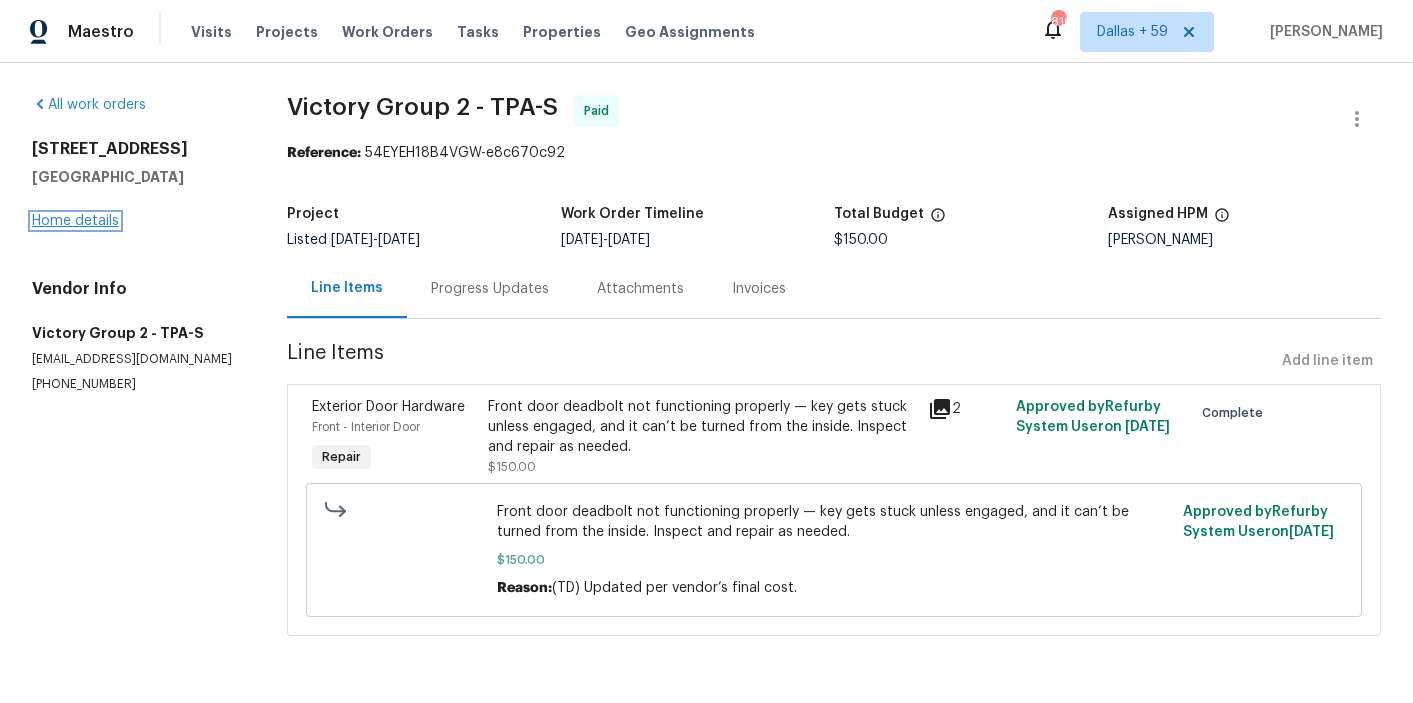 click on "Home details" at bounding box center [75, 221] 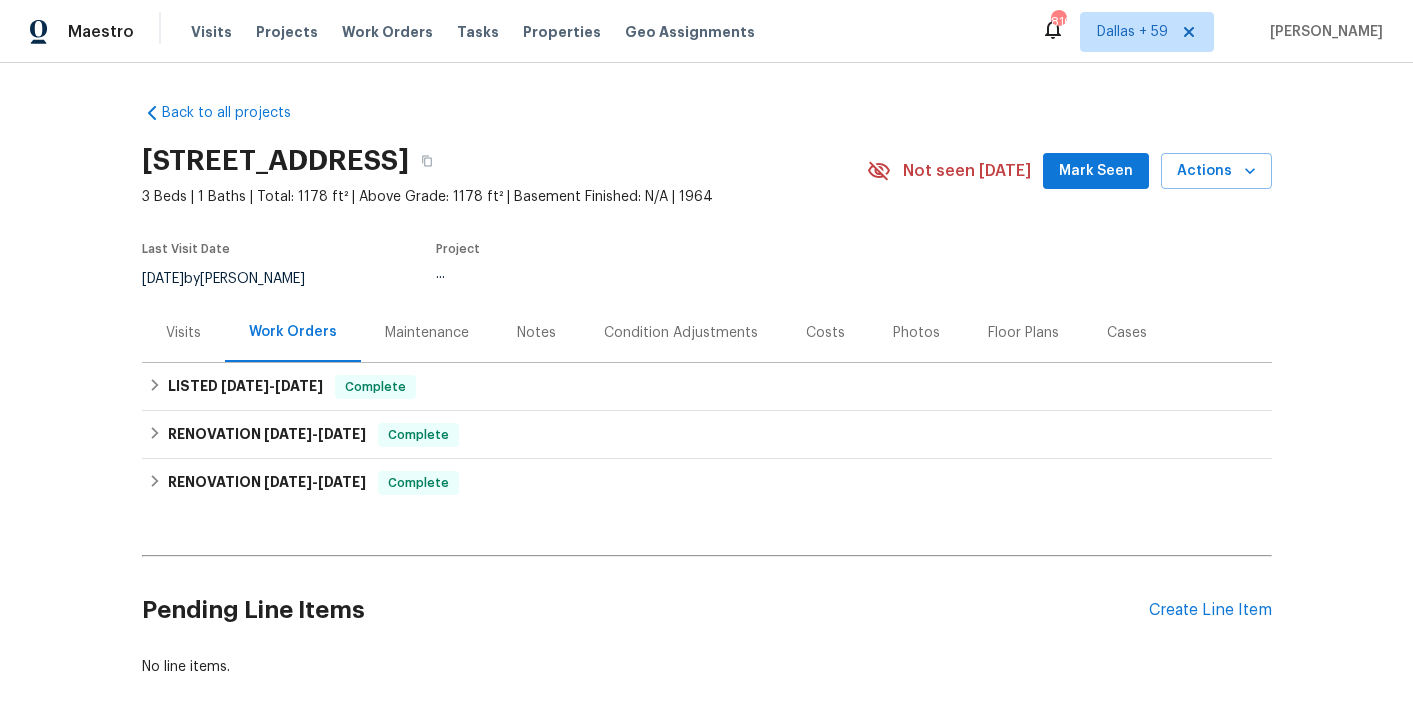 scroll, scrollTop: 105, scrollLeft: 0, axis: vertical 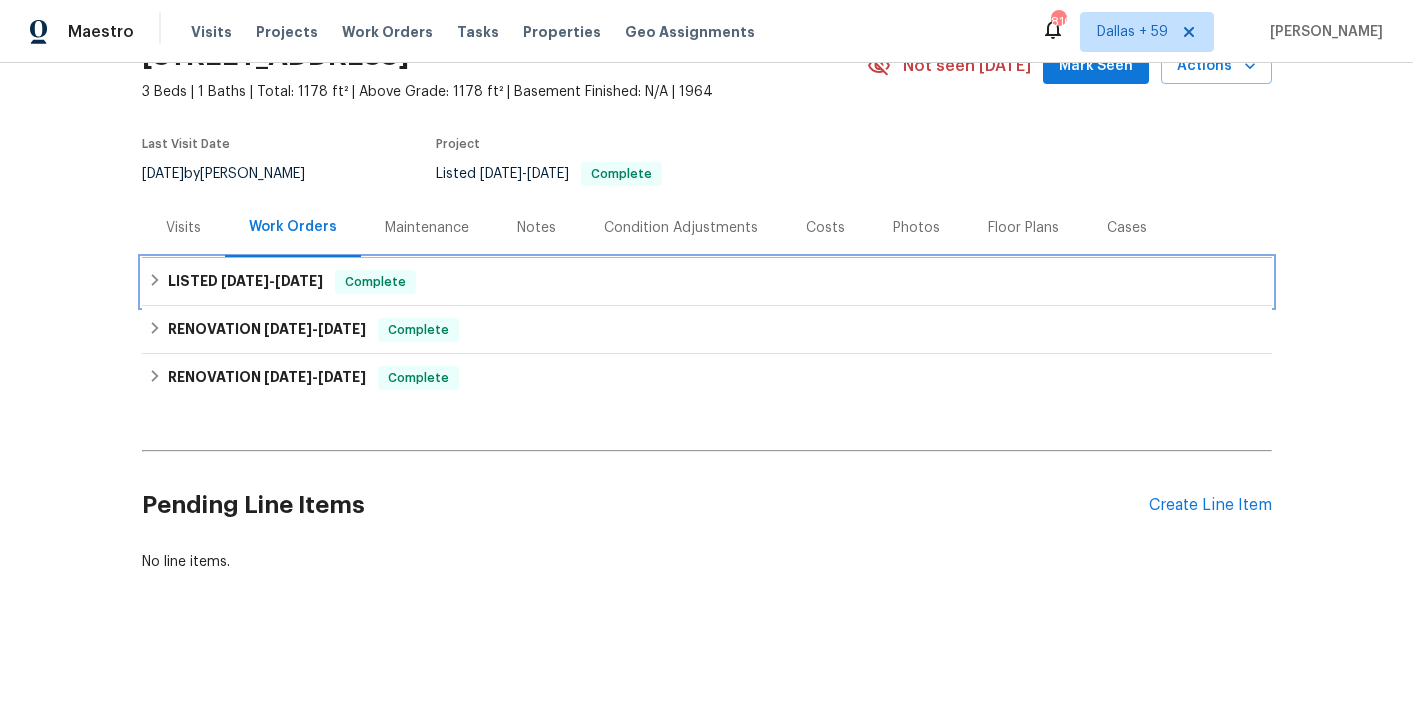 click on "LISTED   6/20/25  -  6/27/25 Complete" at bounding box center (707, 282) 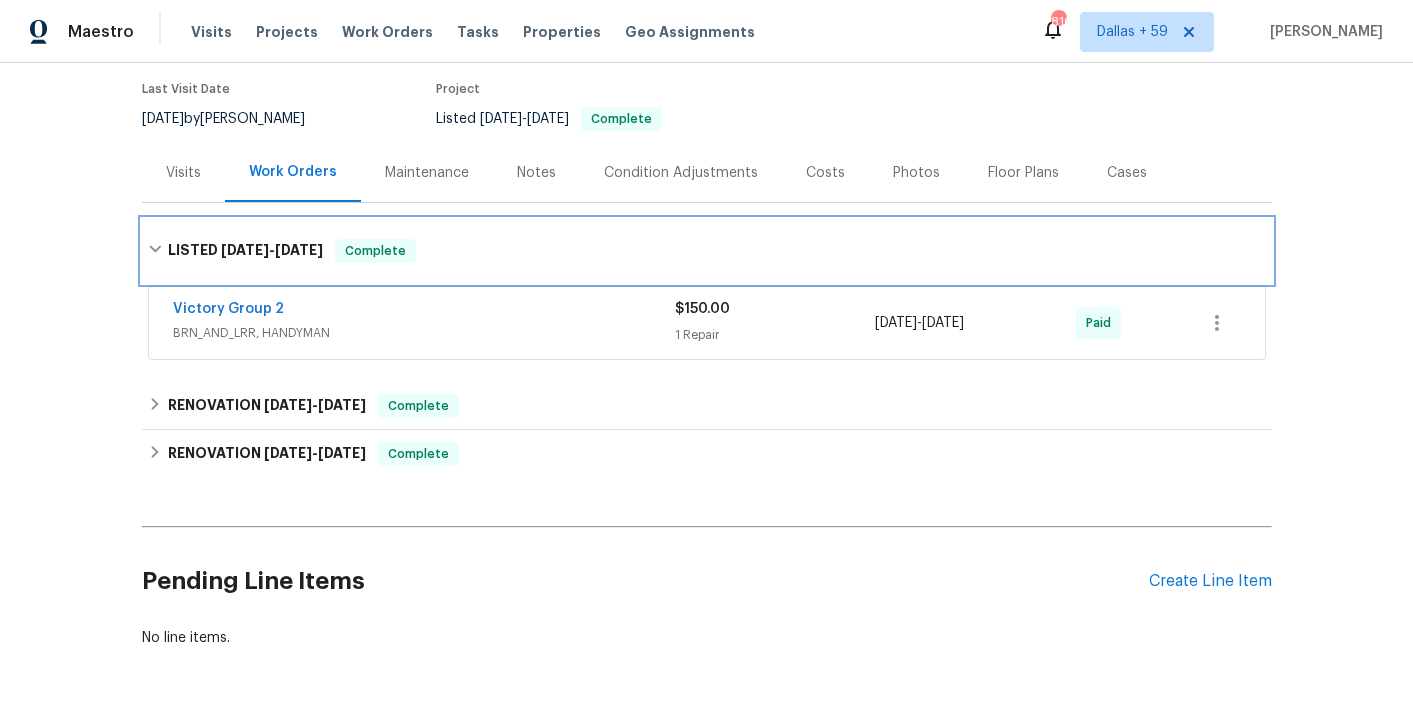 scroll, scrollTop: 163, scrollLeft: 0, axis: vertical 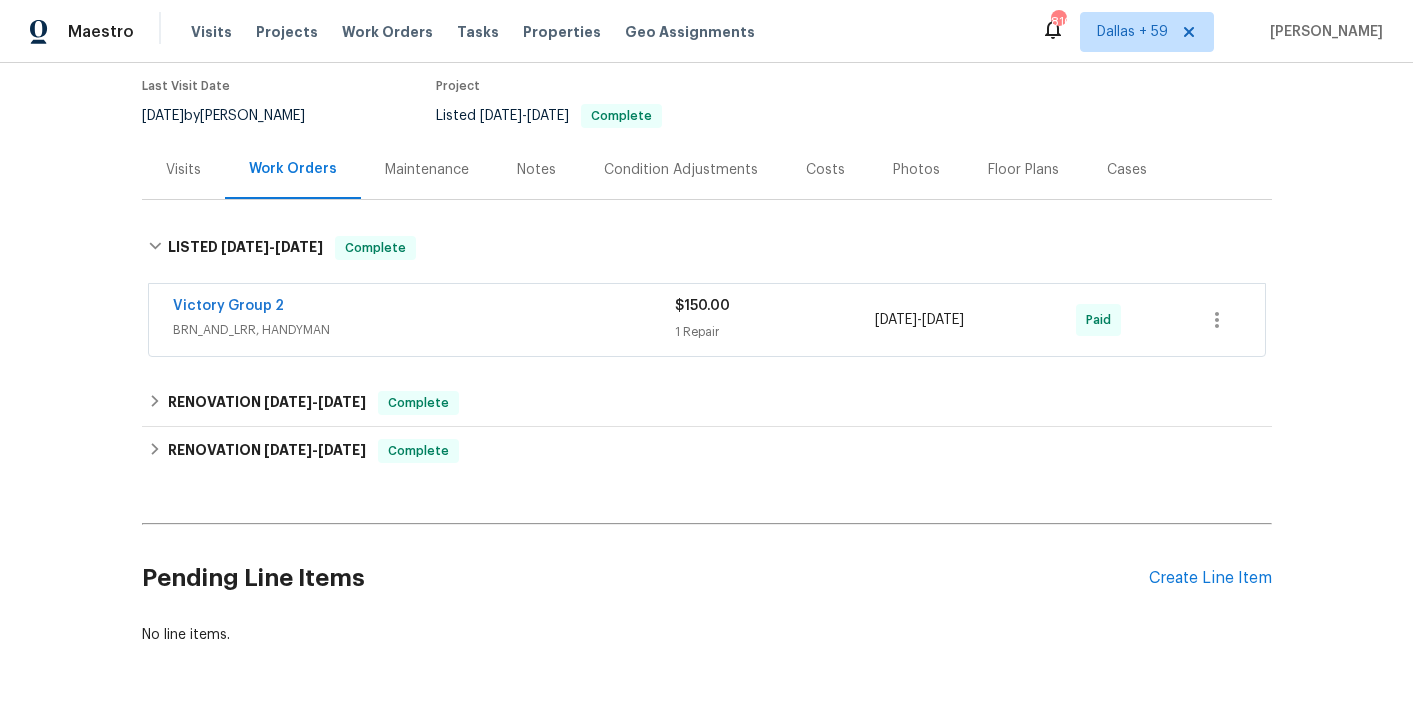 click on "Victory Group 2" at bounding box center [424, 308] 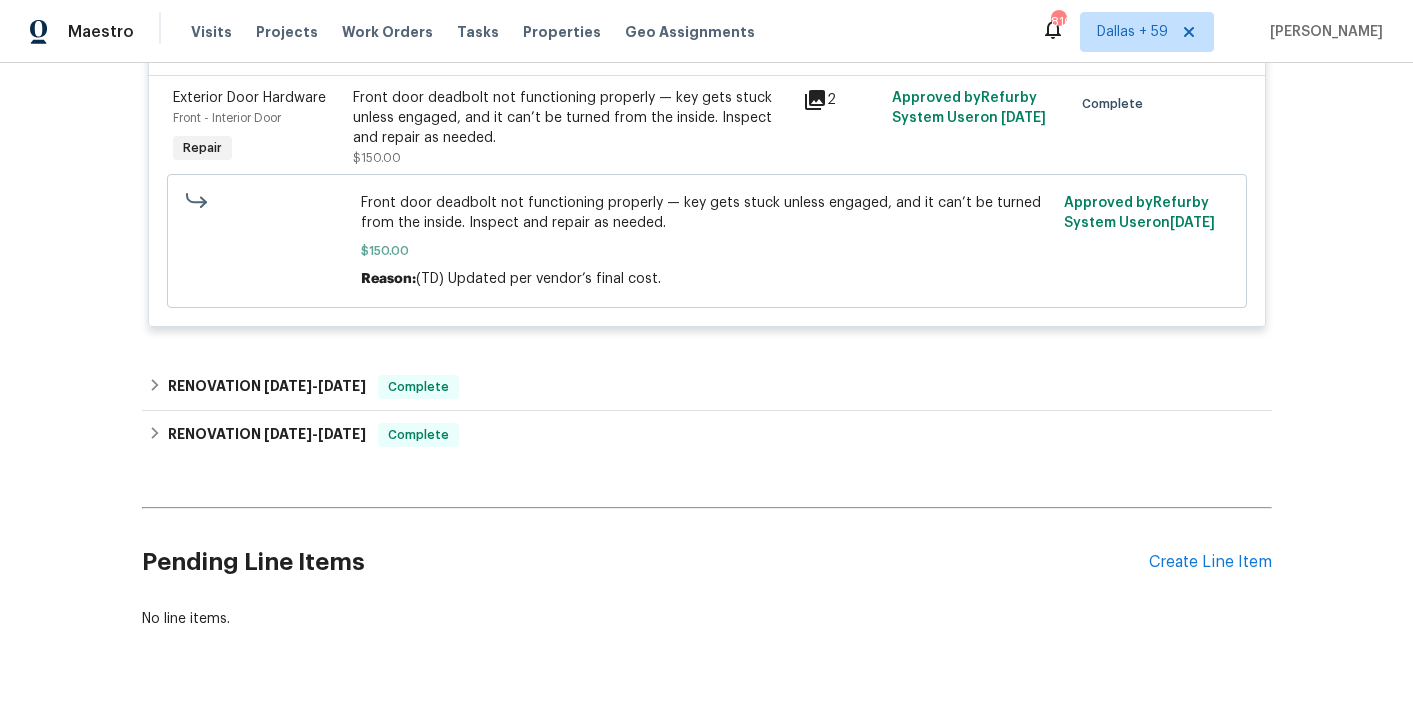 scroll, scrollTop: 494, scrollLeft: 0, axis: vertical 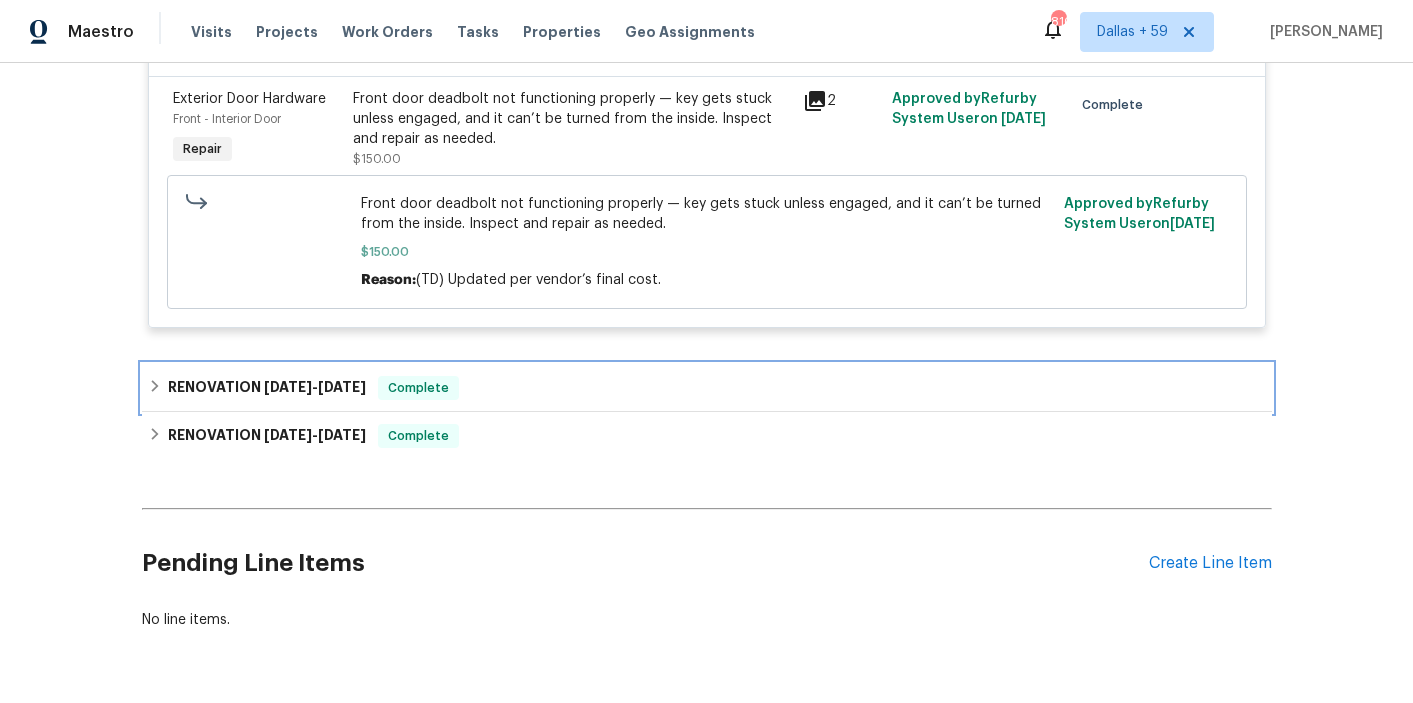 click on "RENOVATION   6/4/25  -  6/13/25 Complete" at bounding box center [707, 388] 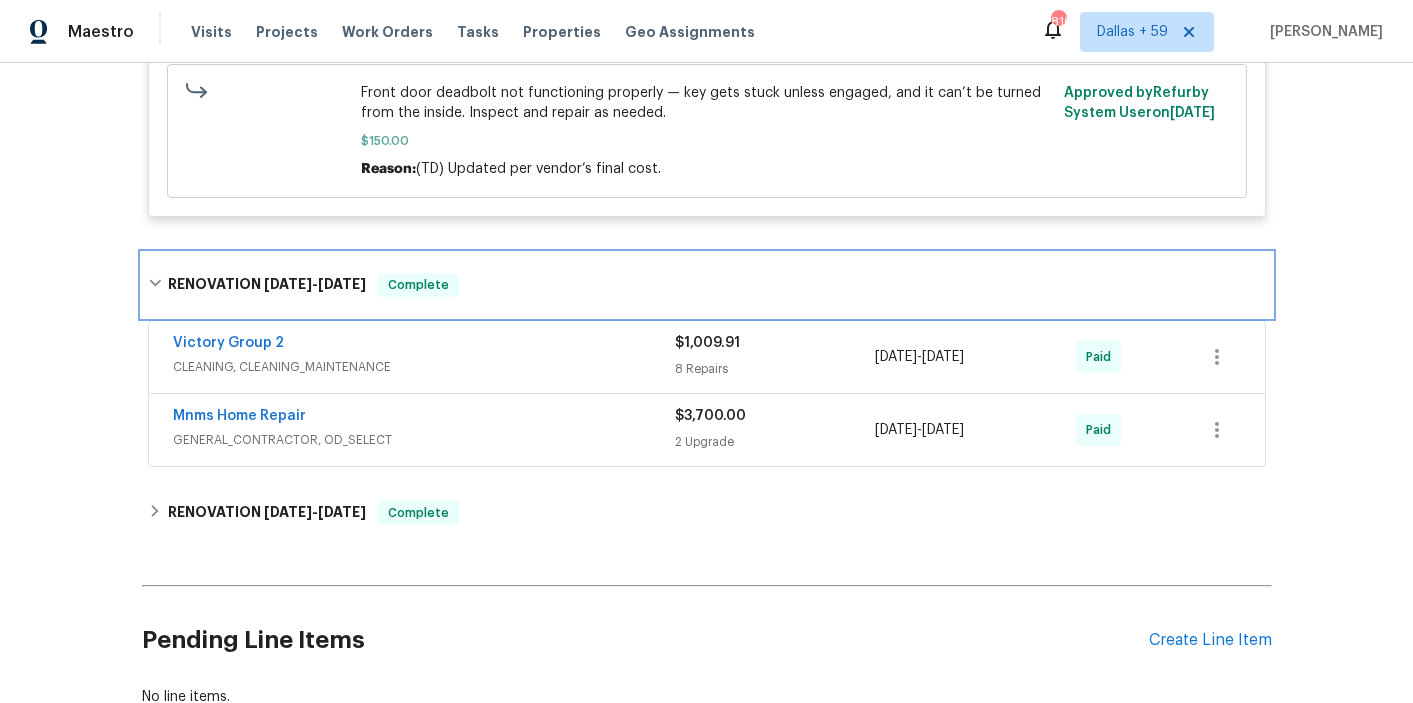 scroll, scrollTop: 604, scrollLeft: 0, axis: vertical 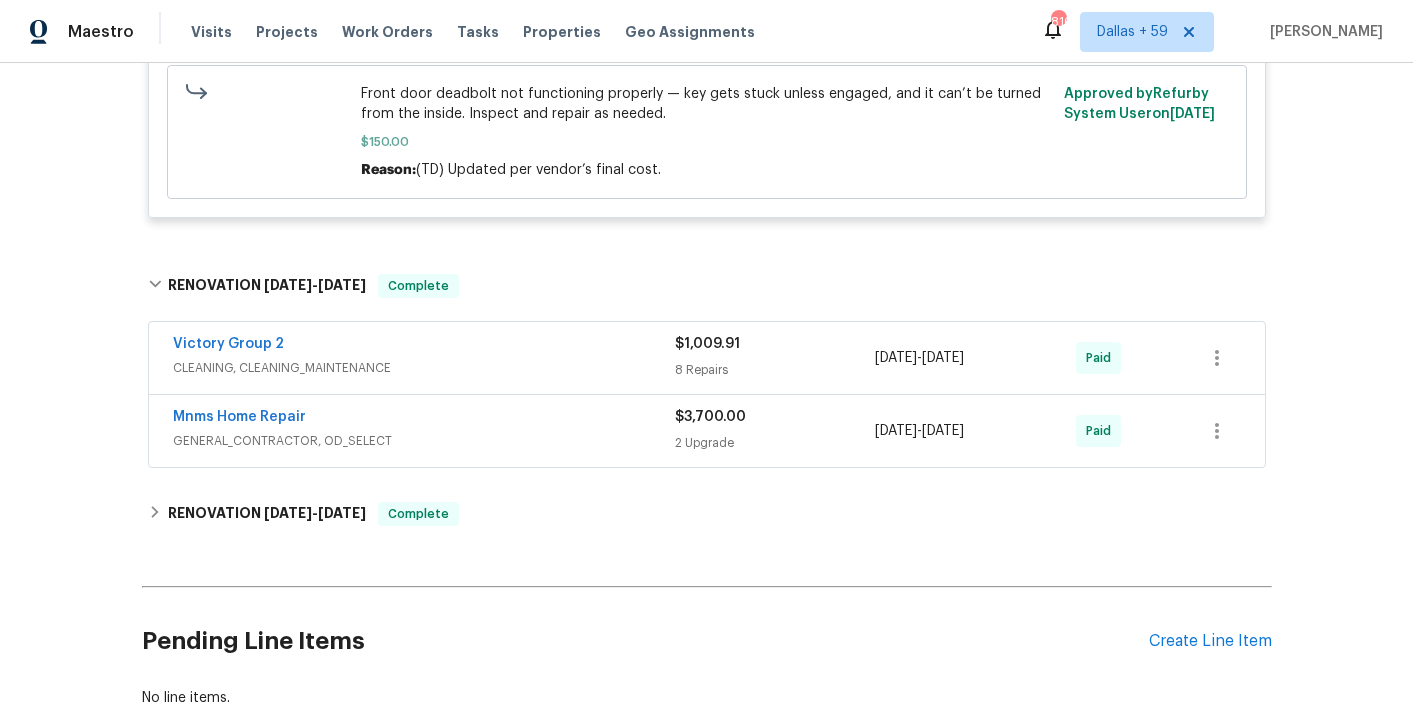 click on "GENERAL_CONTRACTOR, OD_SELECT" at bounding box center (424, 441) 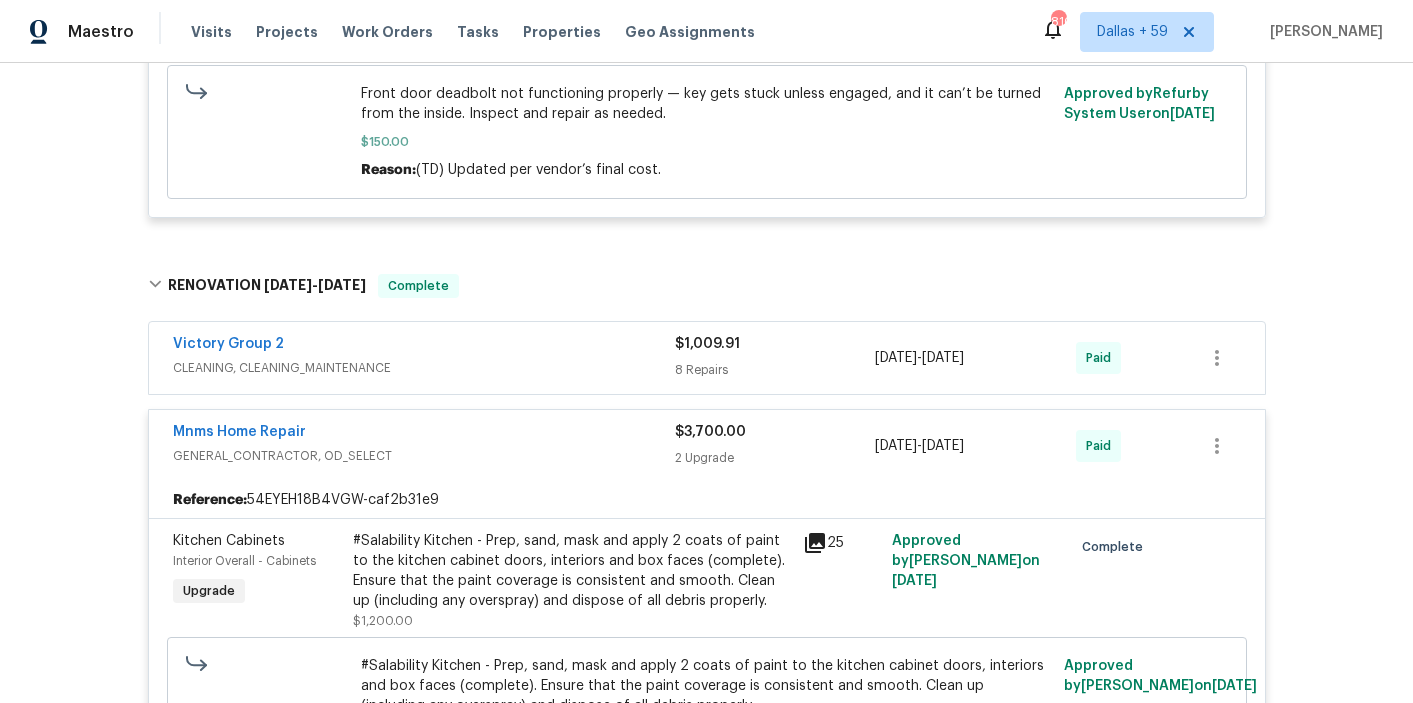 scroll, scrollTop: 713, scrollLeft: 0, axis: vertical 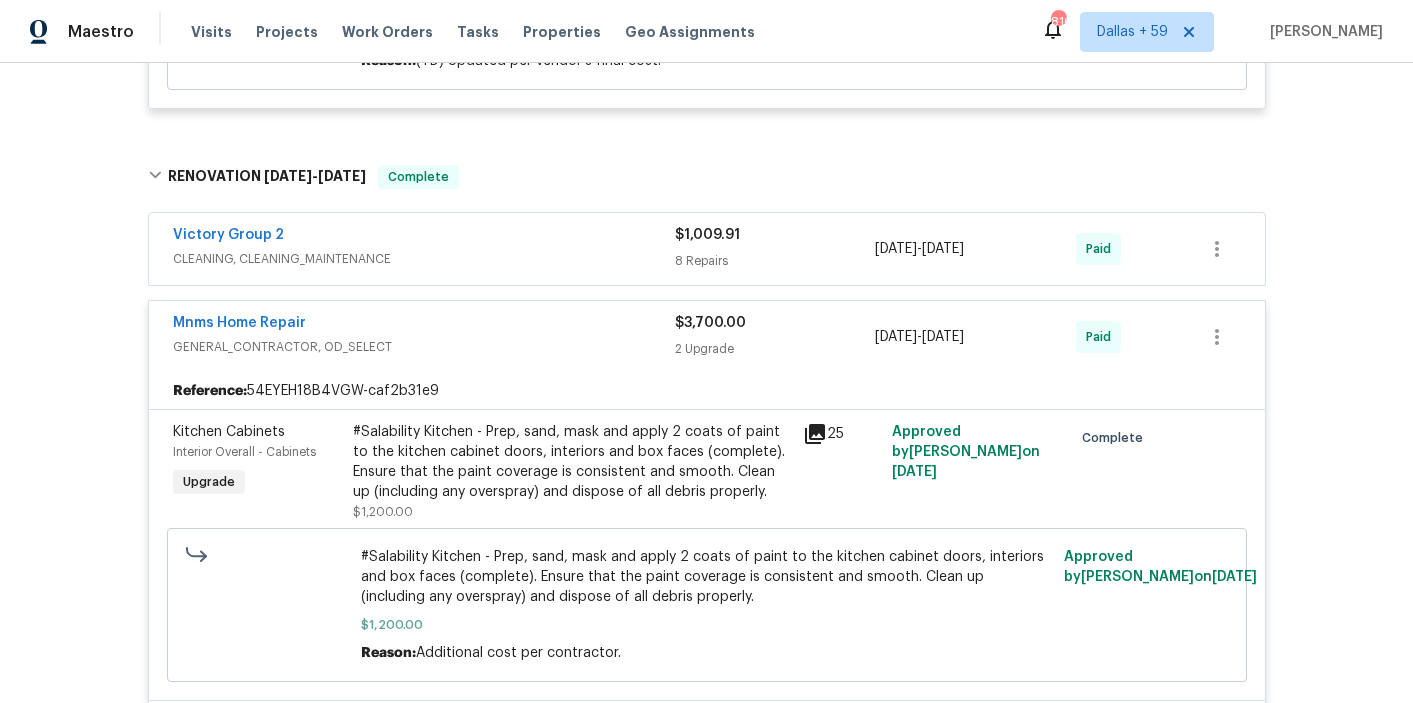 click on "CLEANING, CLEANING_MAINTENANCE" at bounding box center [424, 259] 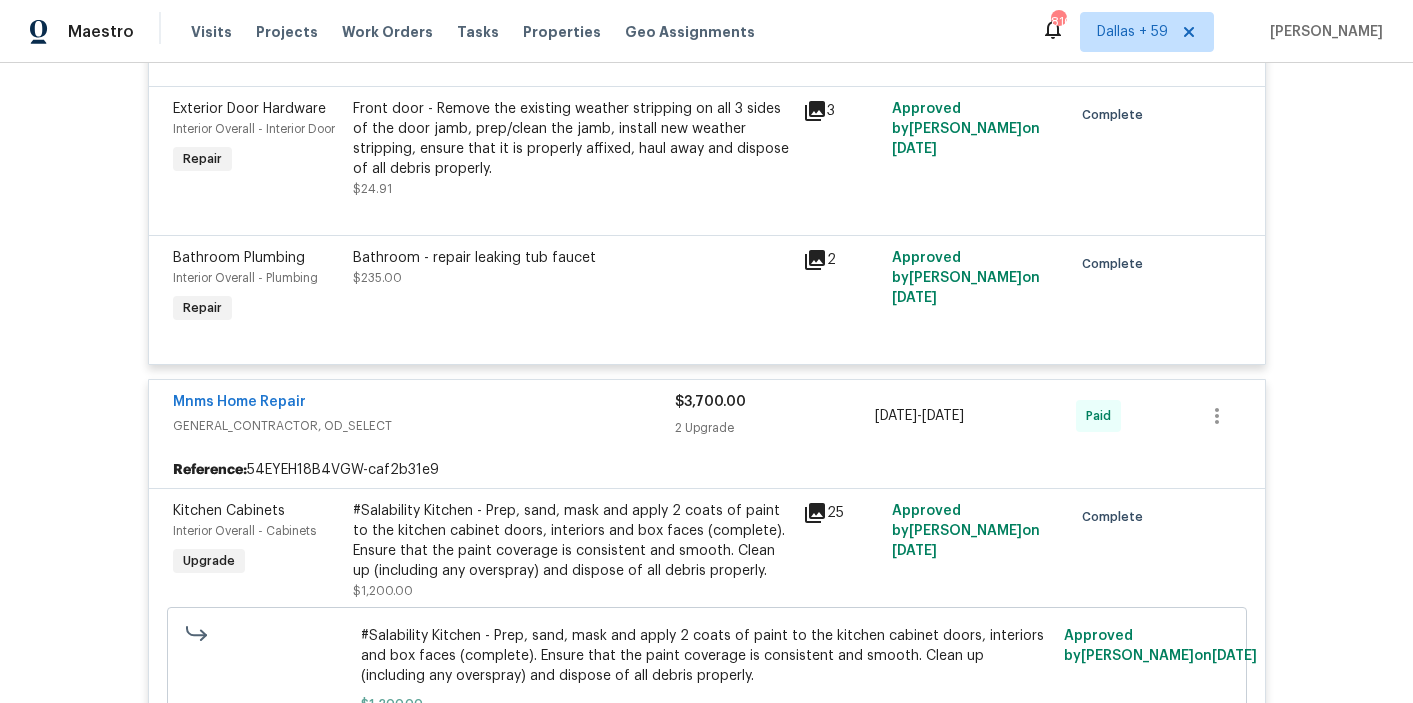 scroll, scrollTop: 1855, scrollLeft: 0, axis: vertical 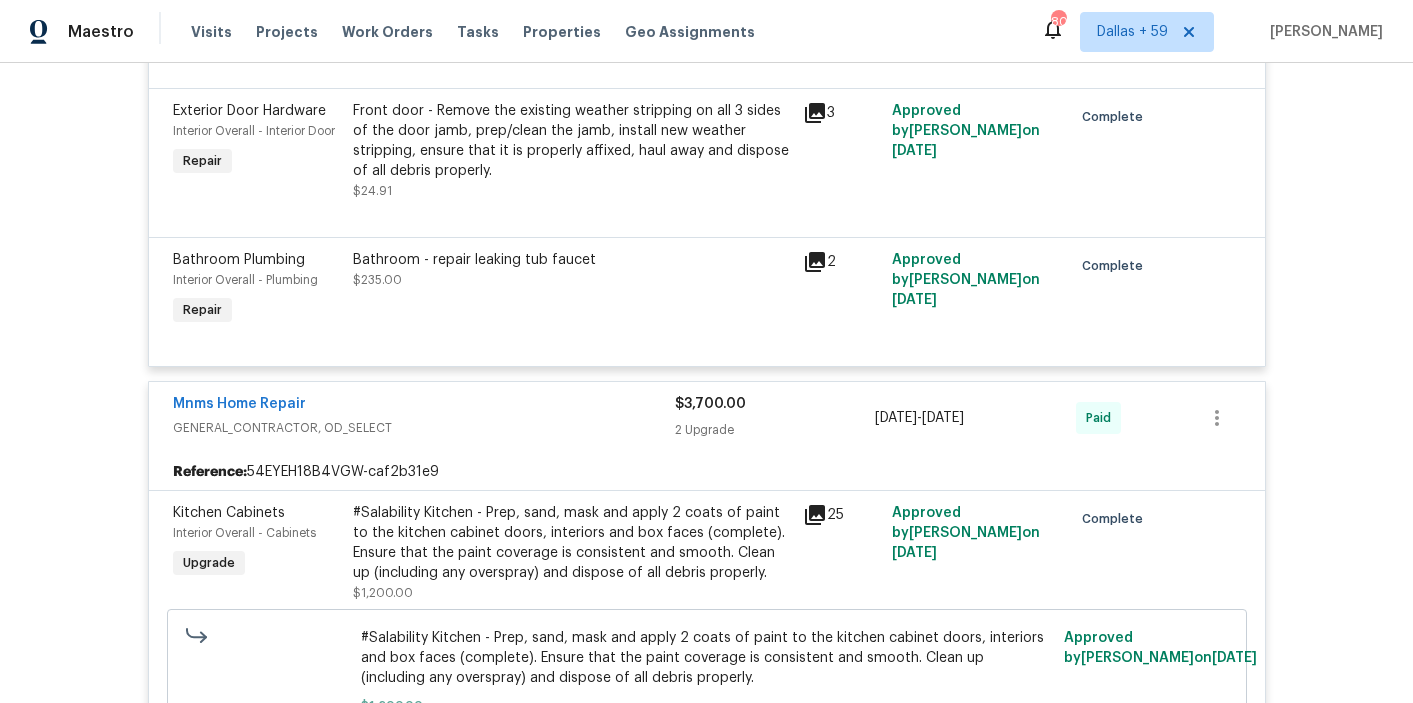 click on "Bathroom - repair leaking tub faucet $235.00" at bounding box center [572, 270] 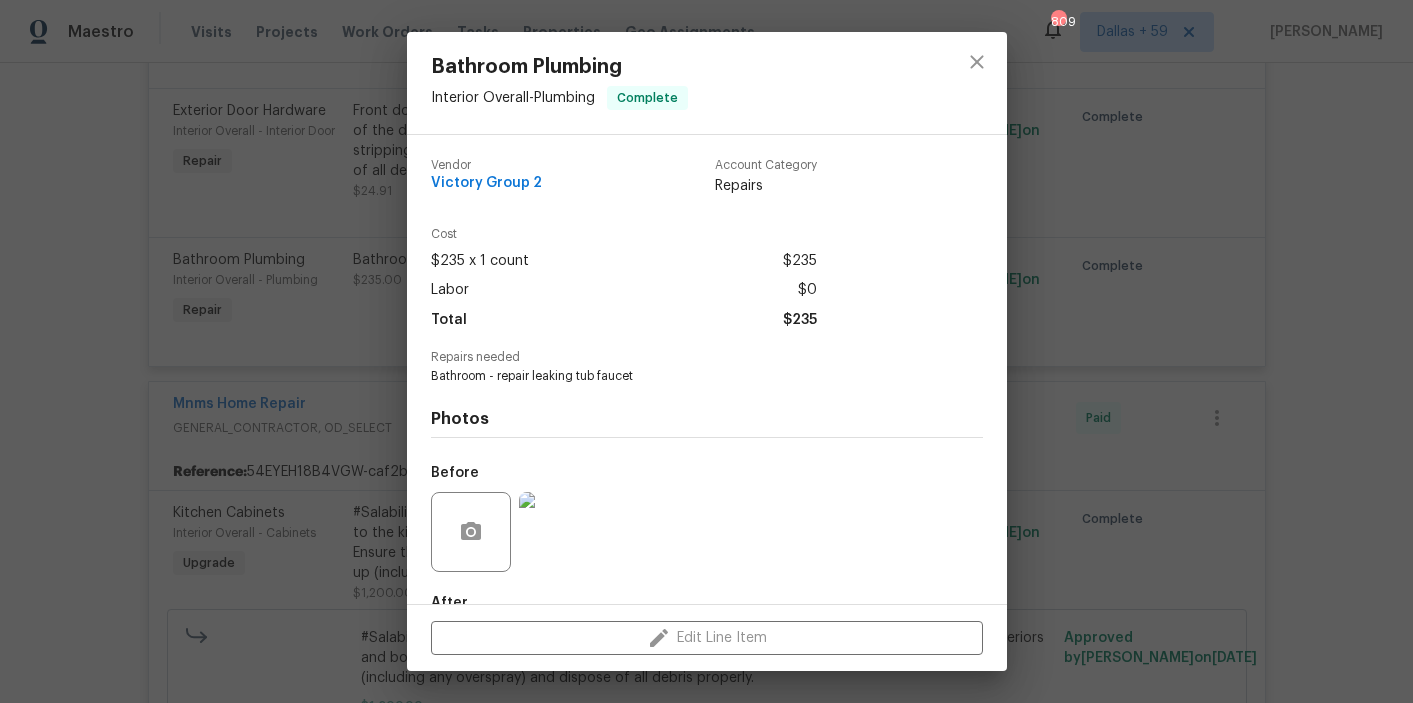 scroll, scrollTop: 118, scrollLeft: 0, axis: vertical 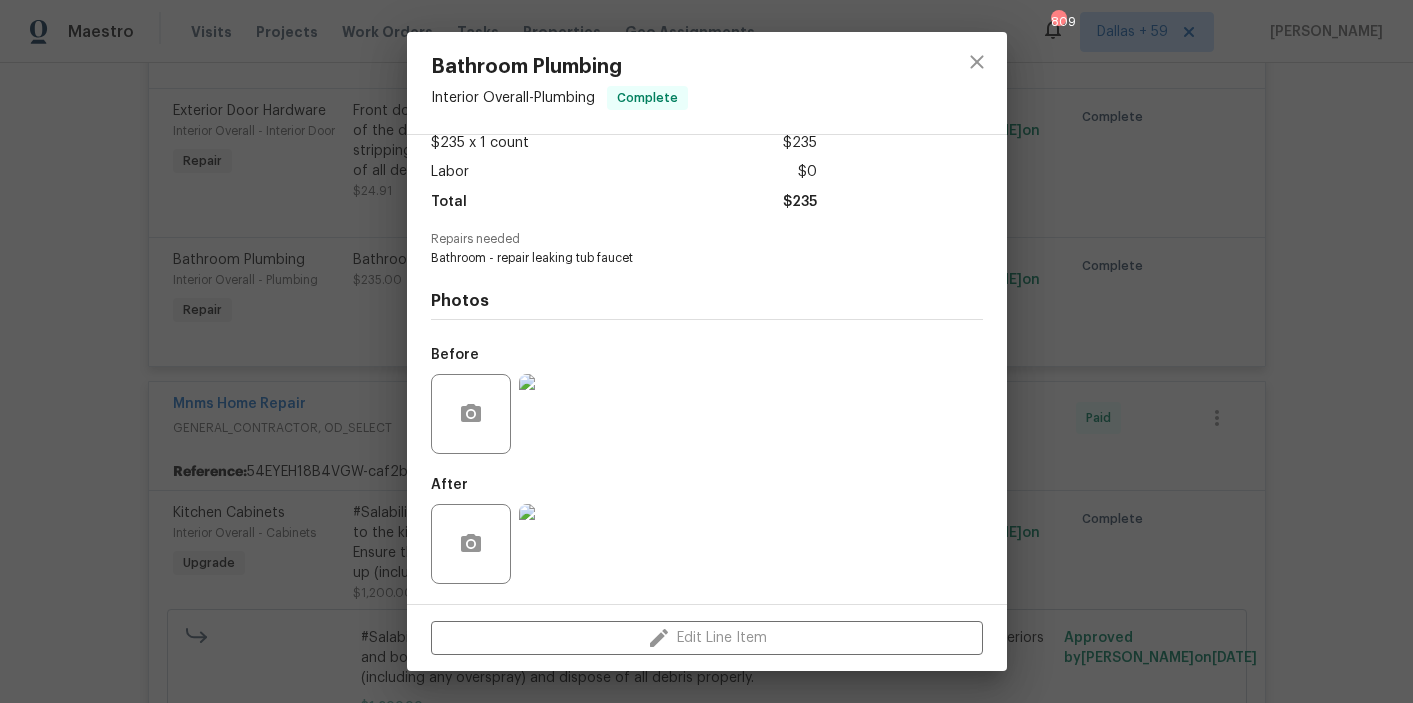 click at bounding box center (559, 414) 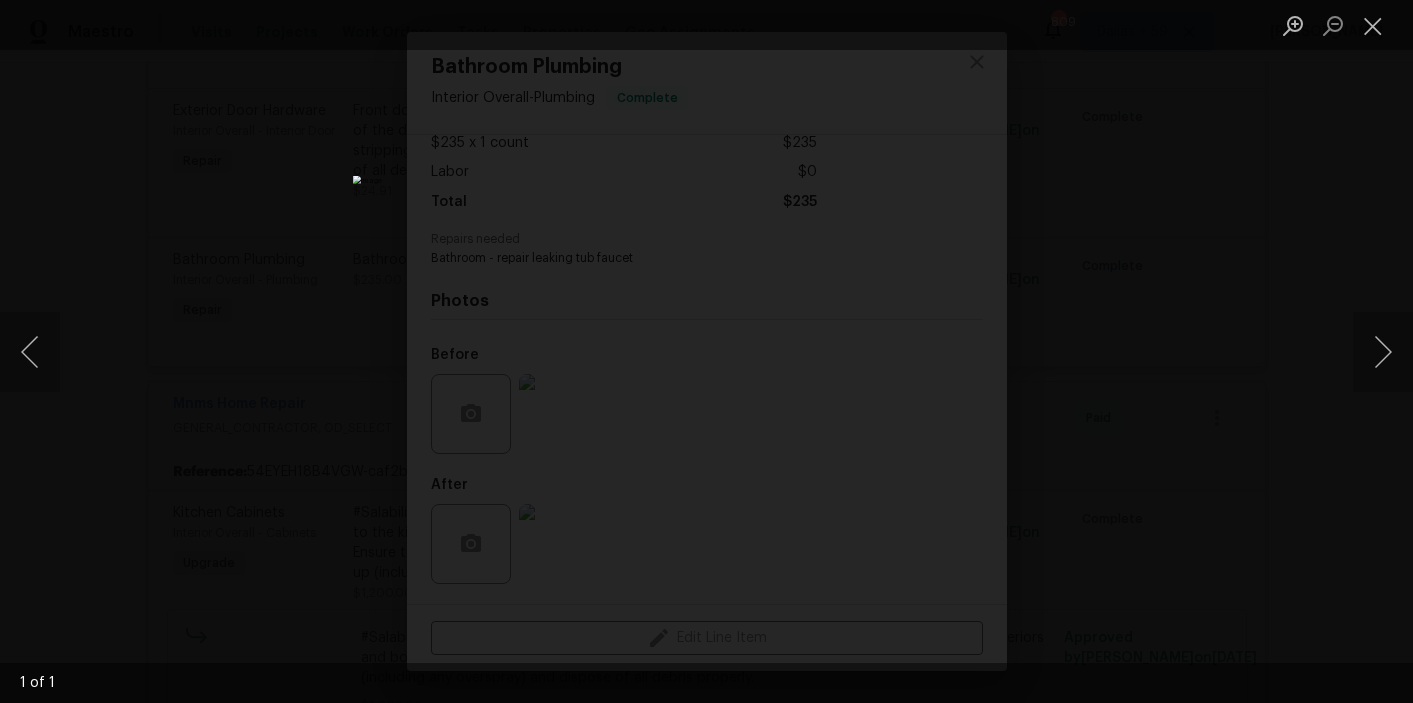 click at bounding box center [706, 351] 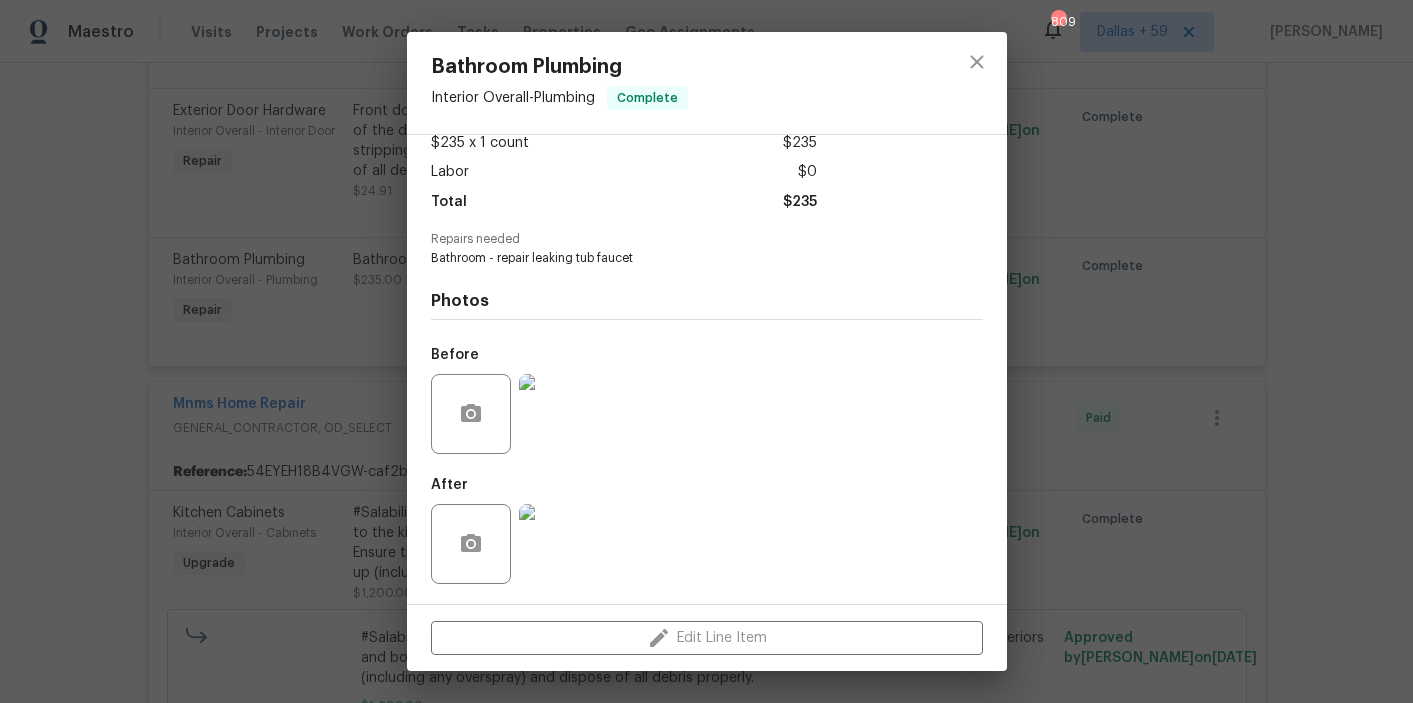 click on "Bathroom Plumbing Interior Overall  -  Plumbing Complete Vendor Victory Group 2 Account Category Repairs Cost $235 x 1 count $235 Labor $0 Total $235 Repairs needed Bathroom - repair leaking tub faucet Photos Before After  Edit Line Item" at bounding box center [706, 351] 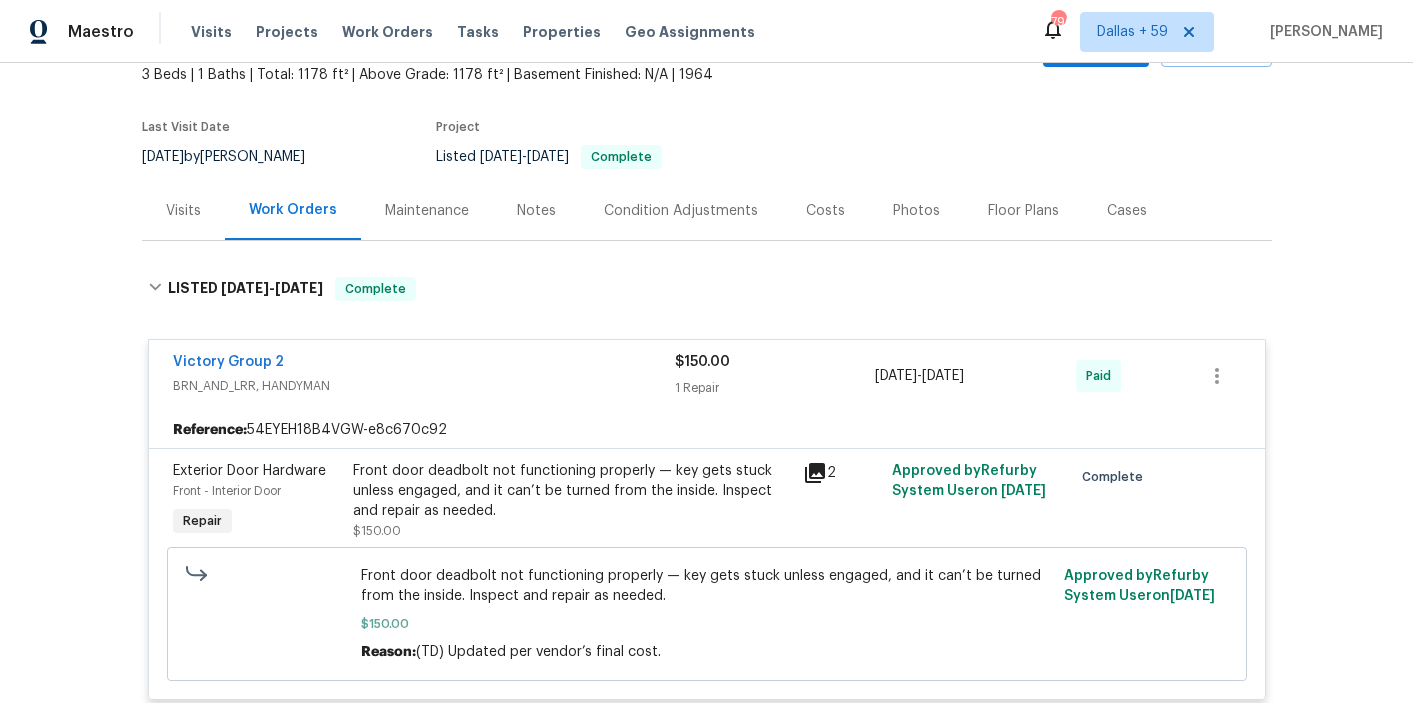scroll, scrollTop: 0, scrollLeft: 0, axis: both 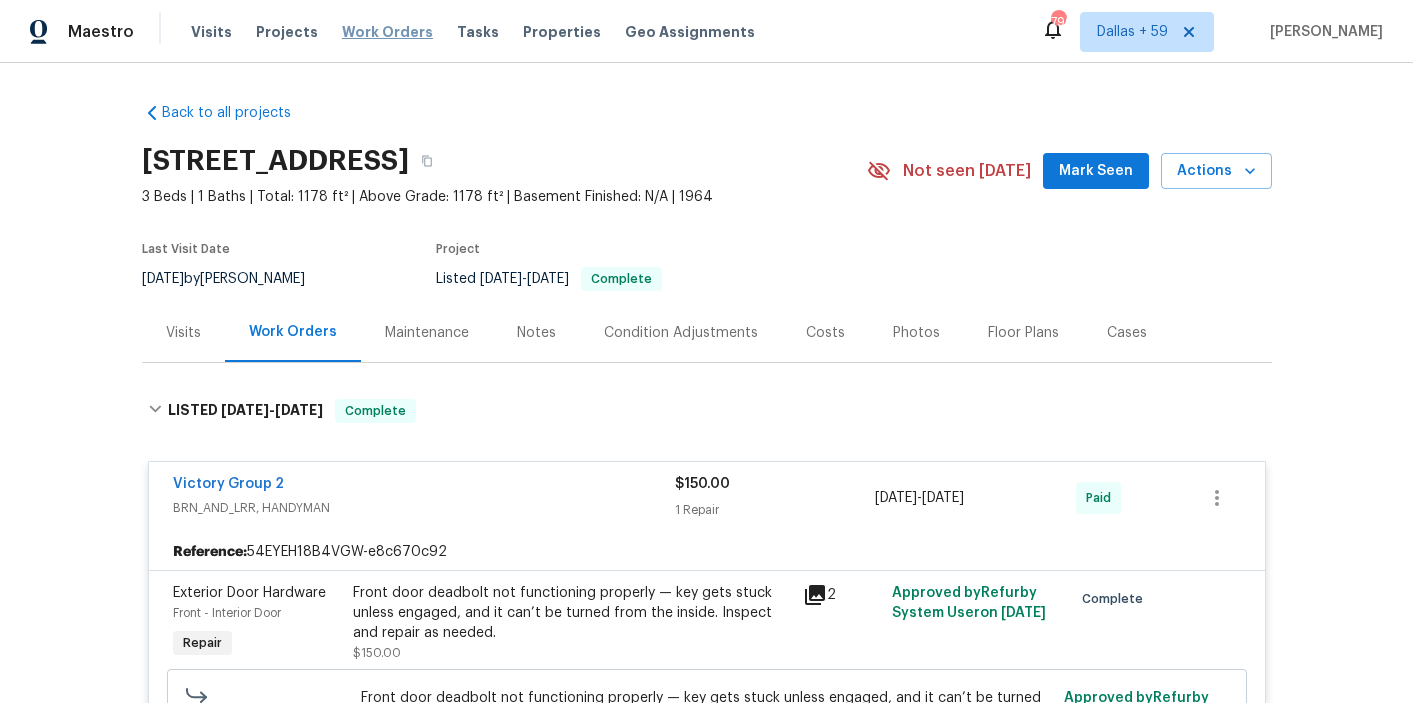 click on "Work Orders" at bounding box center (387, 32) 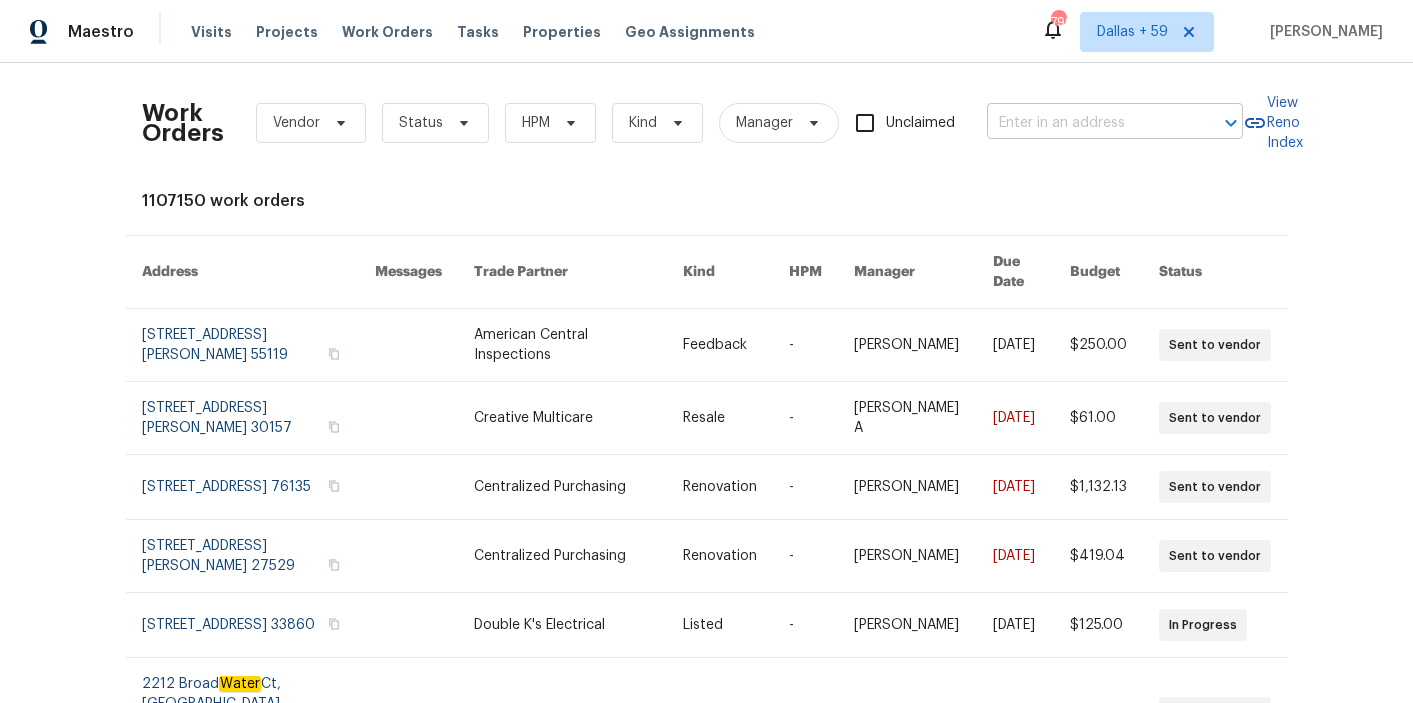 click at bounding box center [1087, 123] 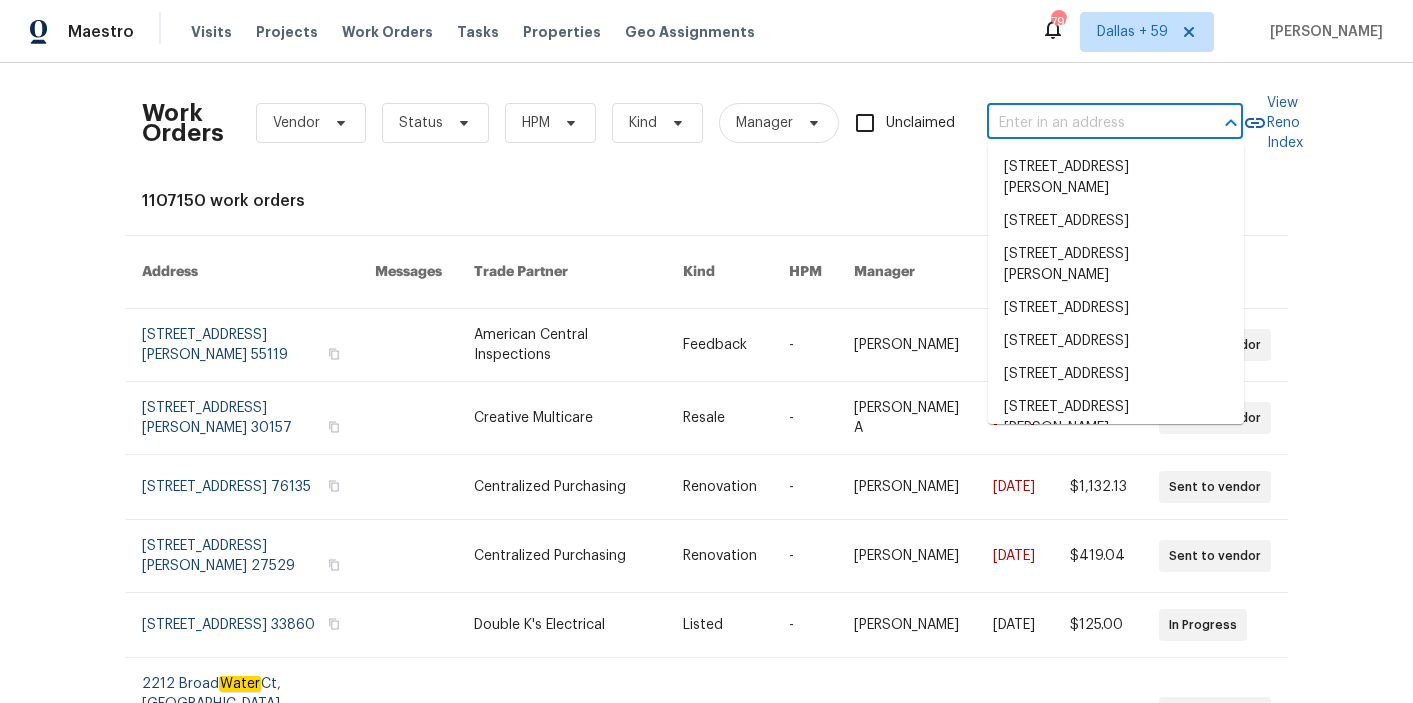 paste on "6 Clarke Ct, Cincinnati, OH 45246" 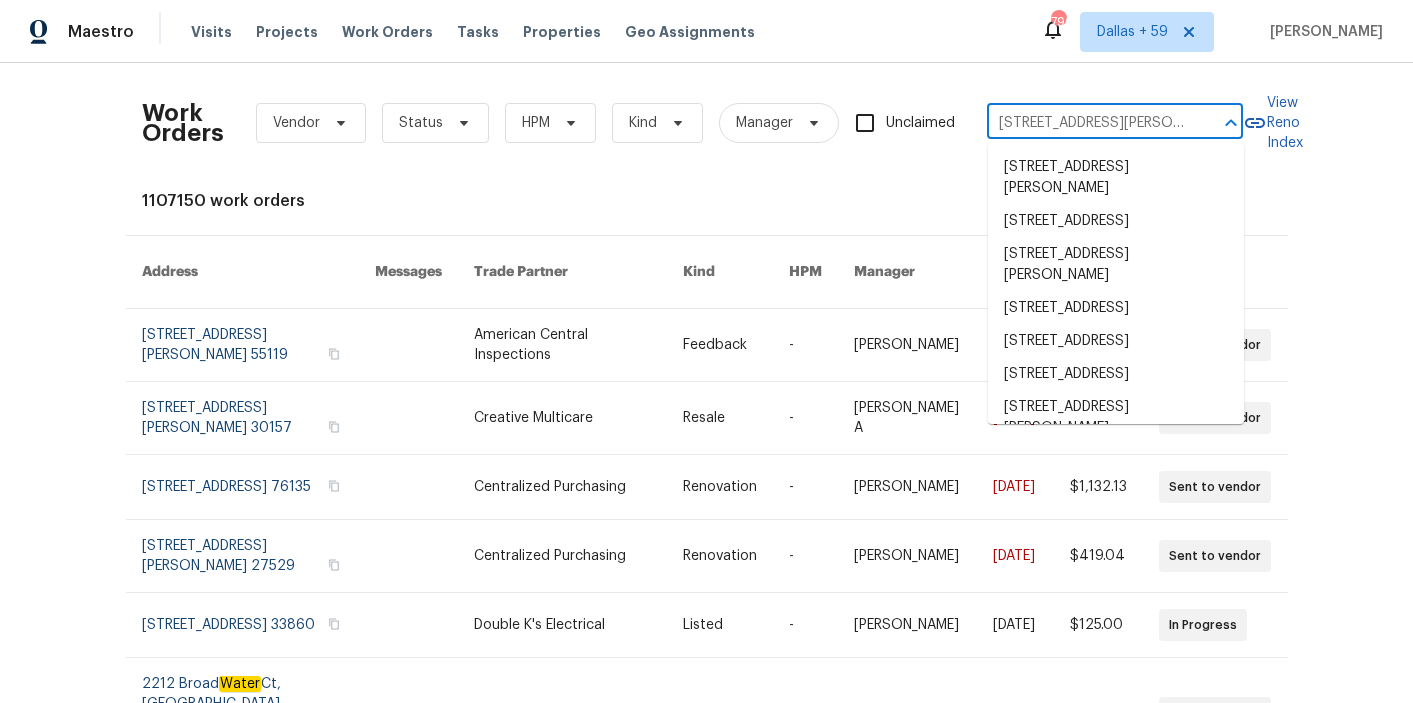 scroll, scrollTop: 0, scrollLeft: 33, axis: horizontal 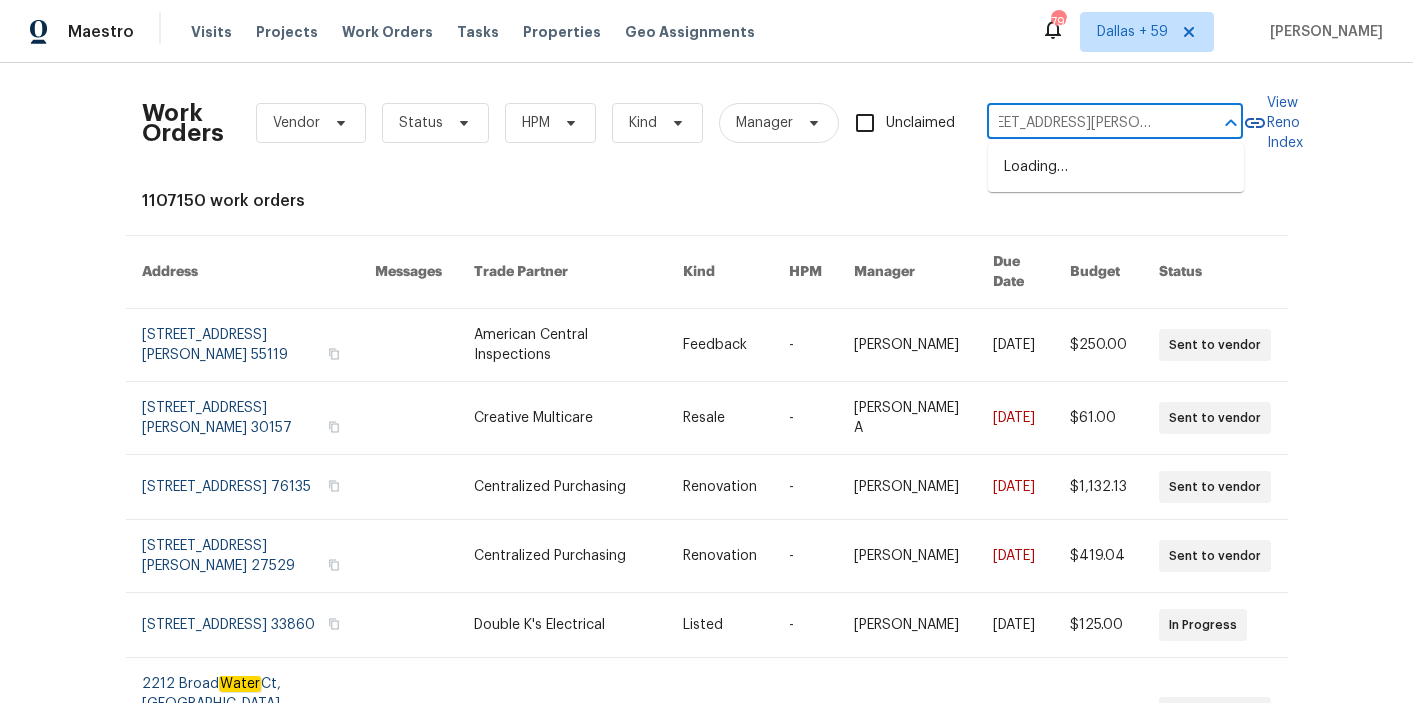 type on "6 Clarke Ct, Cincinnati, OH 45246" 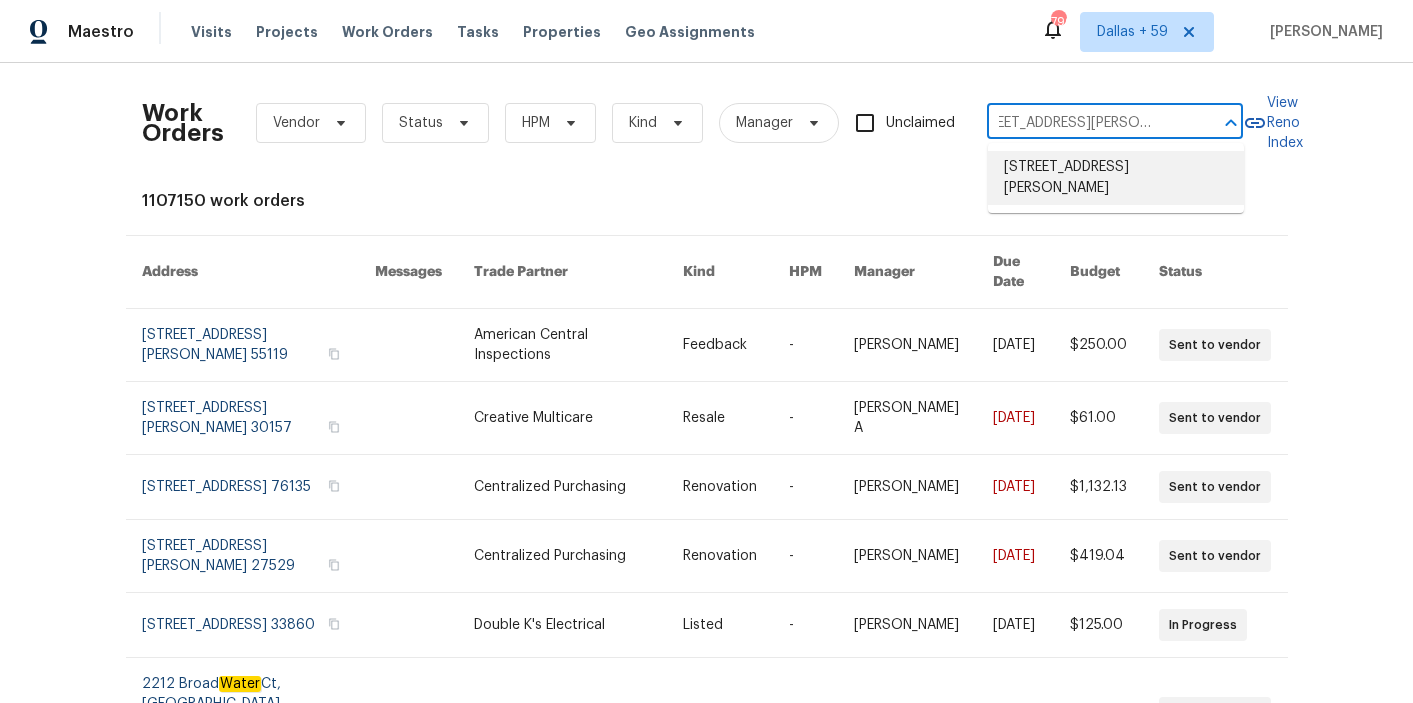 click on "6 Clarke Ct, Cincinnati, OH 45246" at bounding box center (1116, 178) 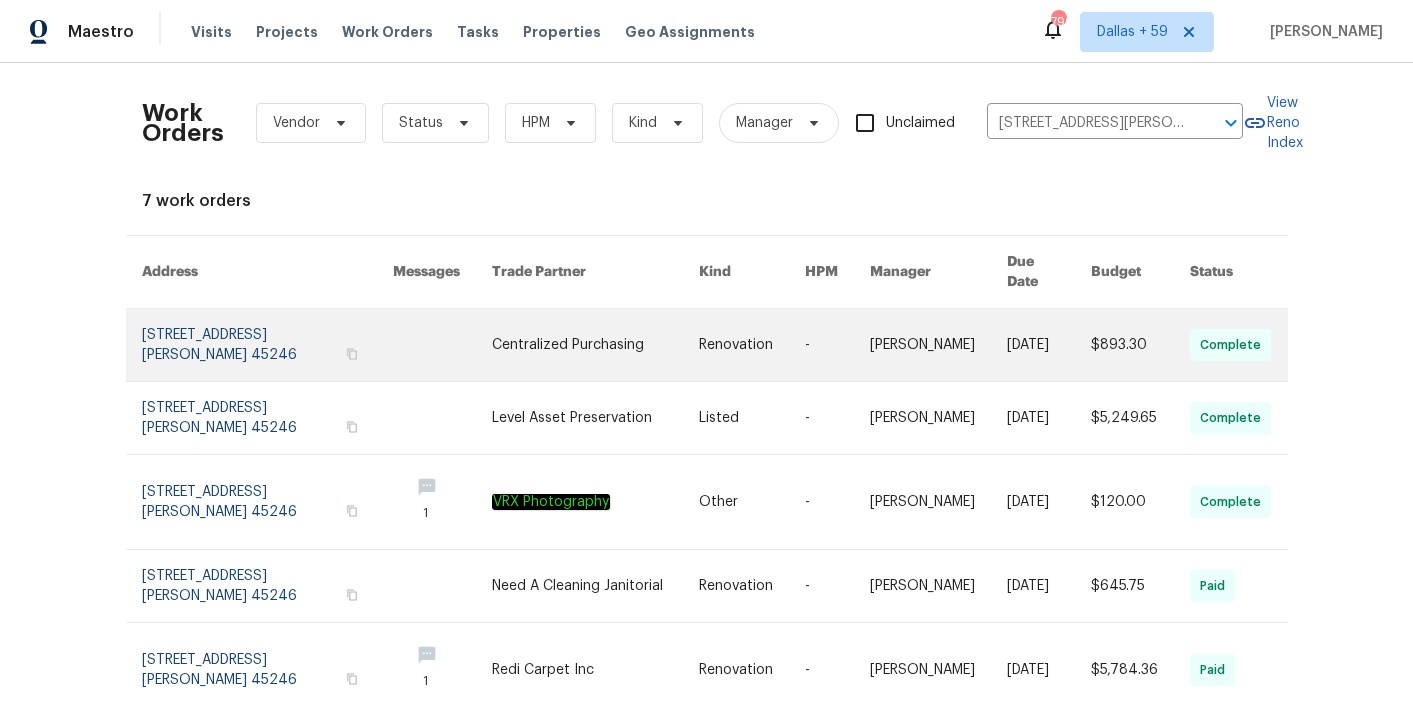 click at bounding box center (595, 345) 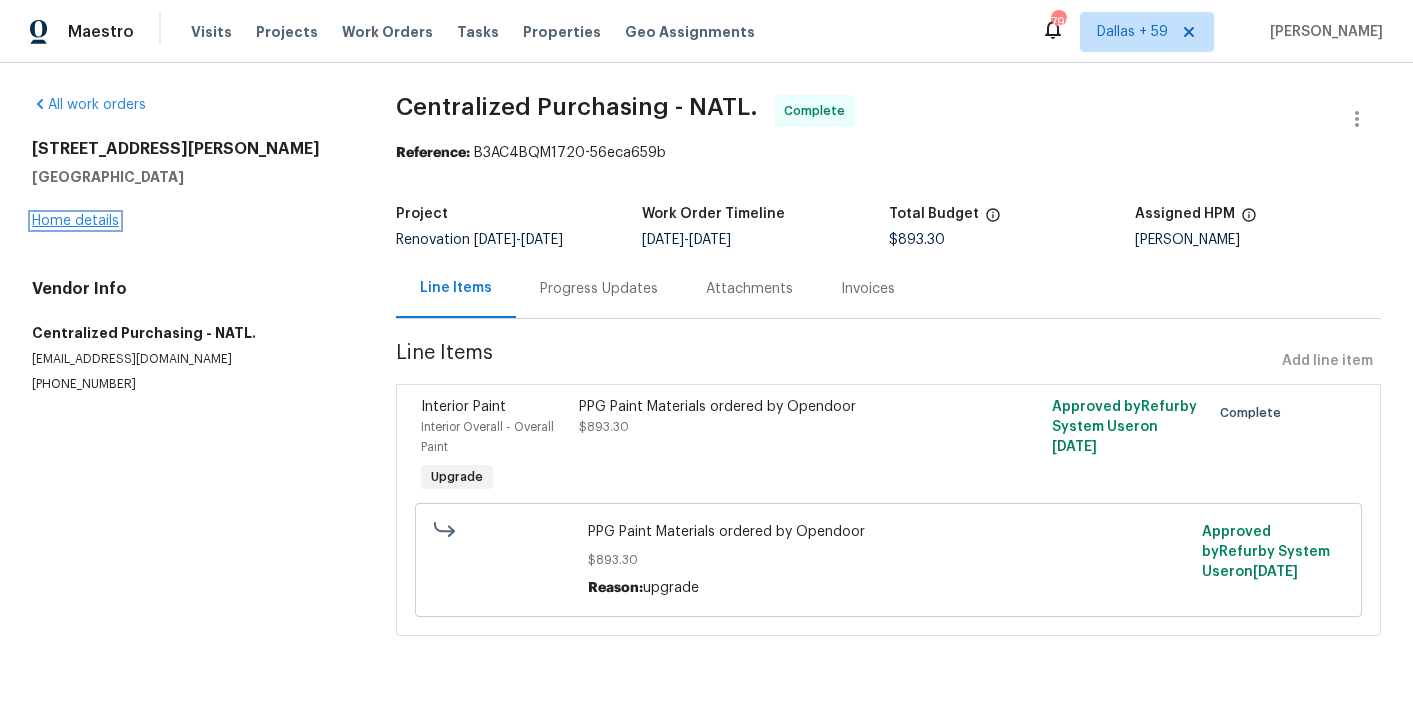 click on "Home details" at bounding box center (75, 221) 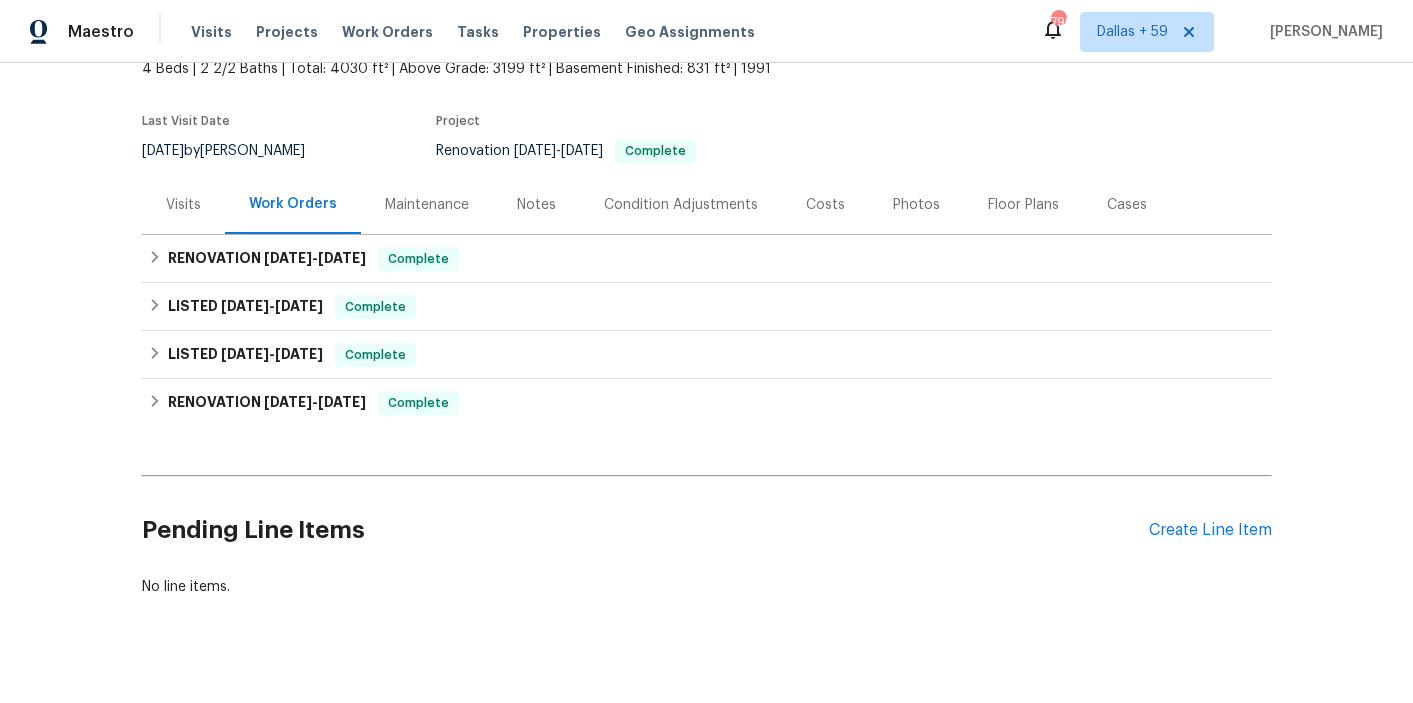 scroll, scrollTop: 157, scrollLeft: 0, axis: vertical 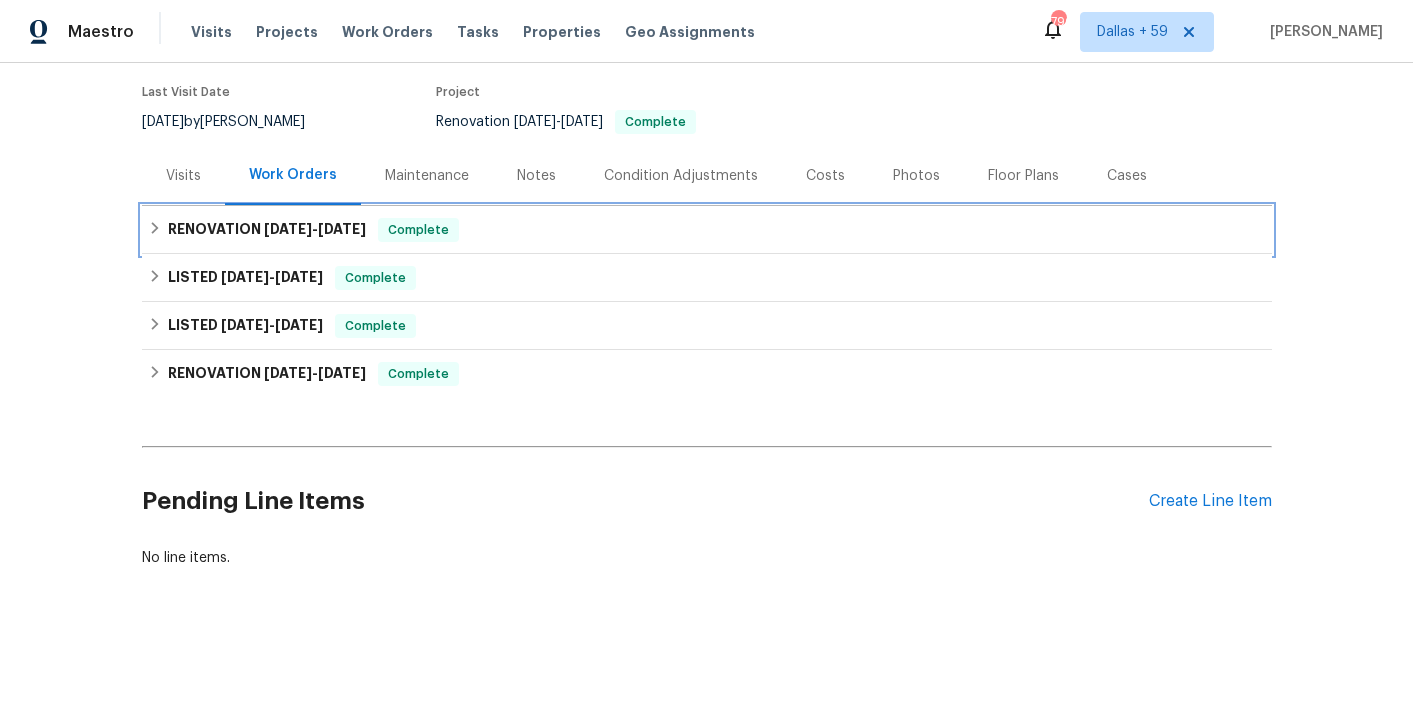 click on "RENOVATION   7/16/25  -  7/16/25 Complete" at bounding box center (707, 230) 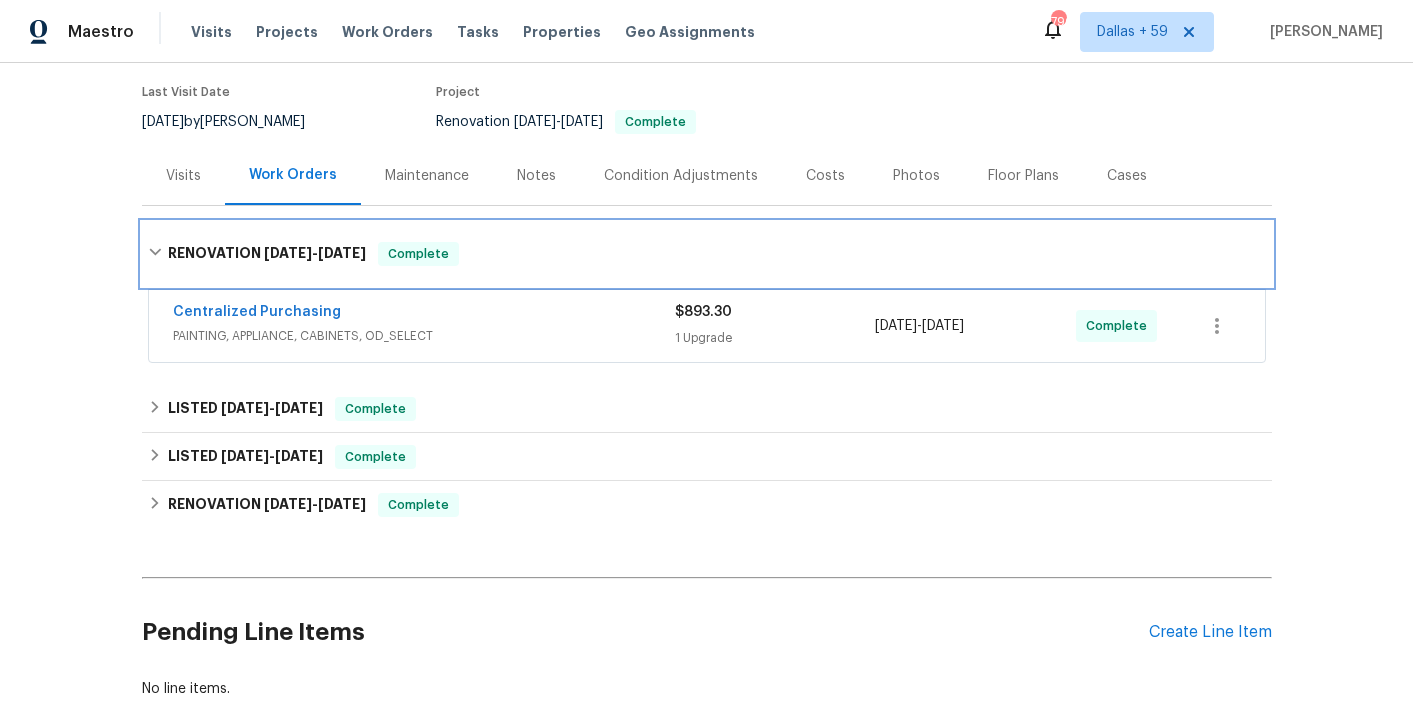 scroll, scrollTop: 196, scrollLeft: 0, axis: vertical 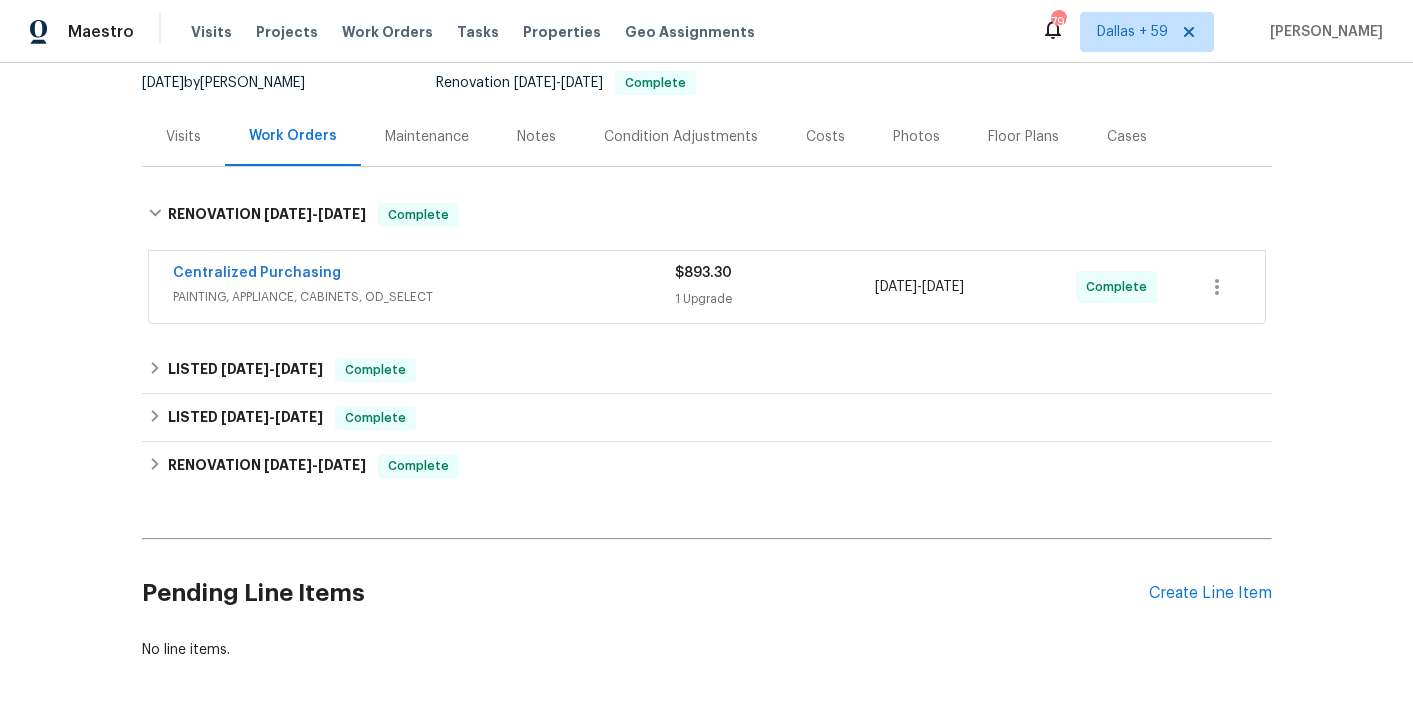 click on "PAINTING, APPLIANCE, CABINETS, OD_SELECT" at bounding box center [424, 297] 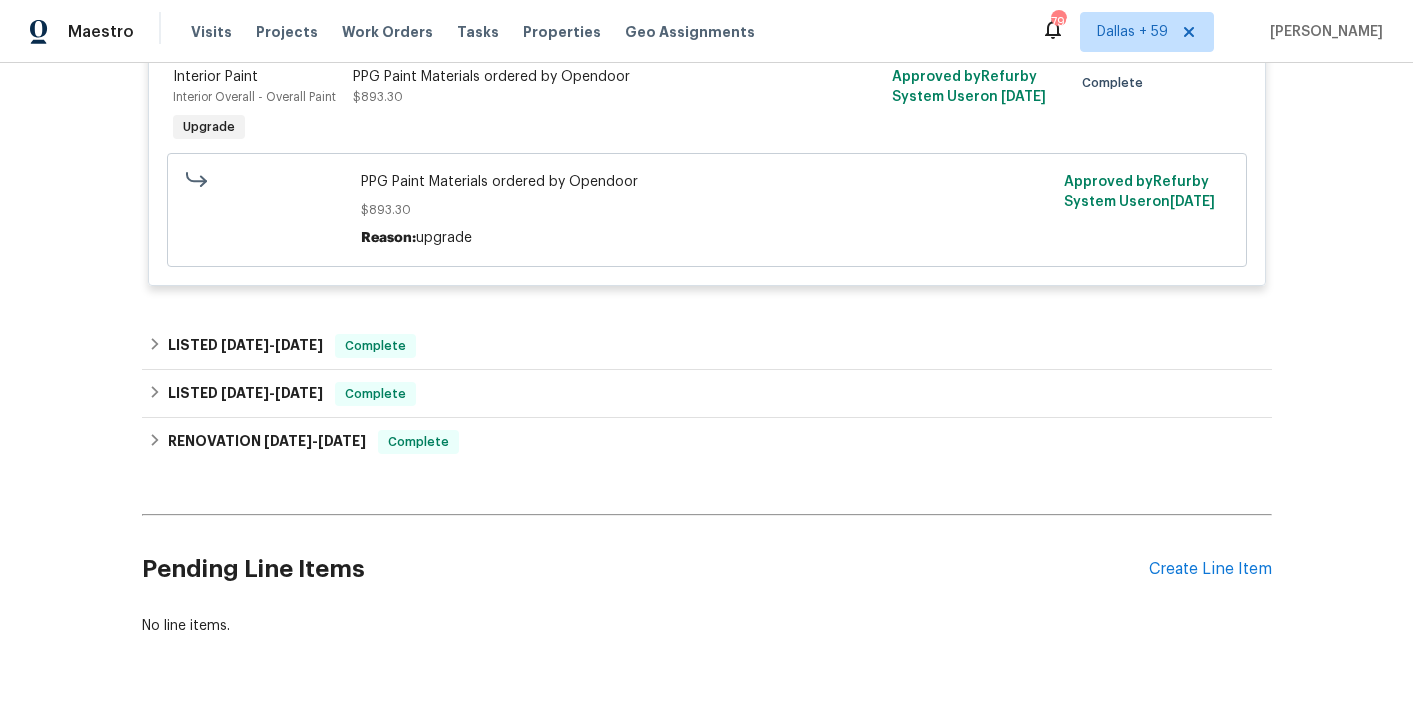 scroll, scrollTop: 517, scrollLeft: 0, axis: vertical 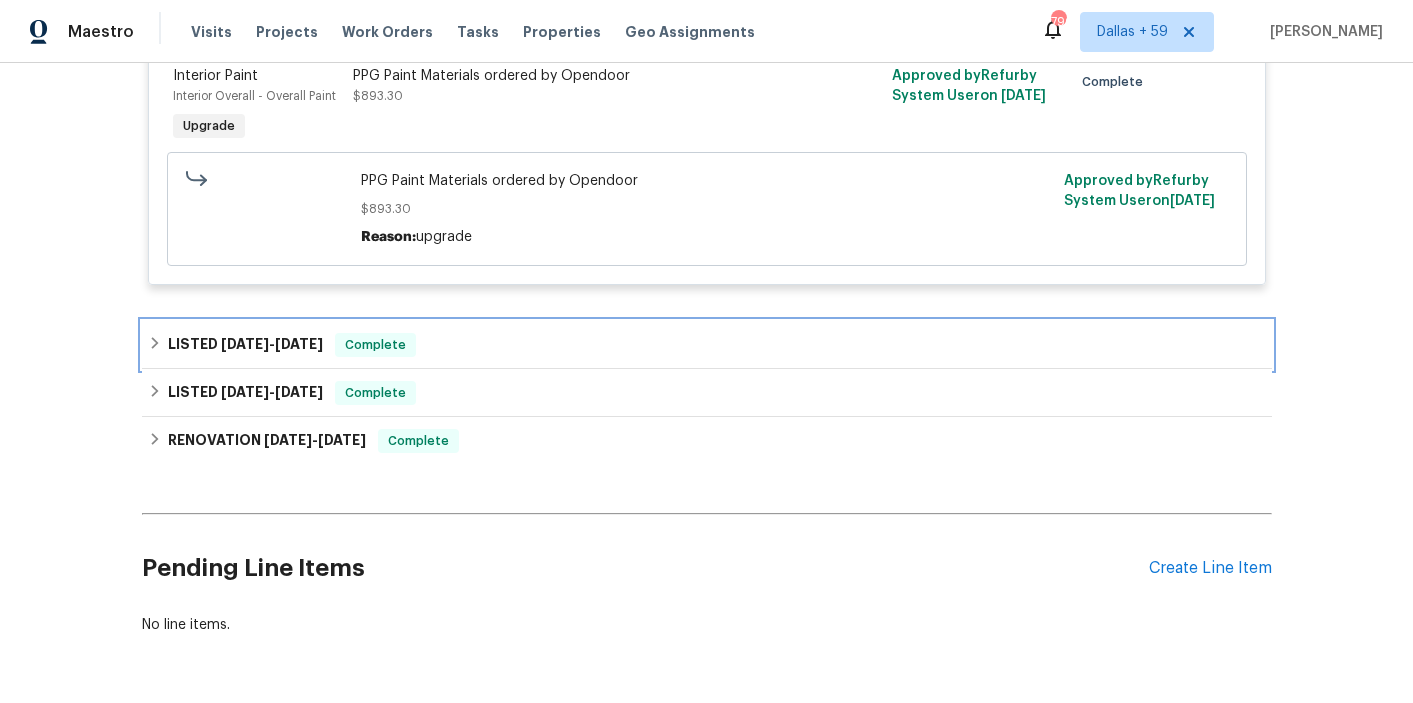 click on "LISTED   7/16/25  -  7/21/25 Complete" at bounding box center [707, 345] 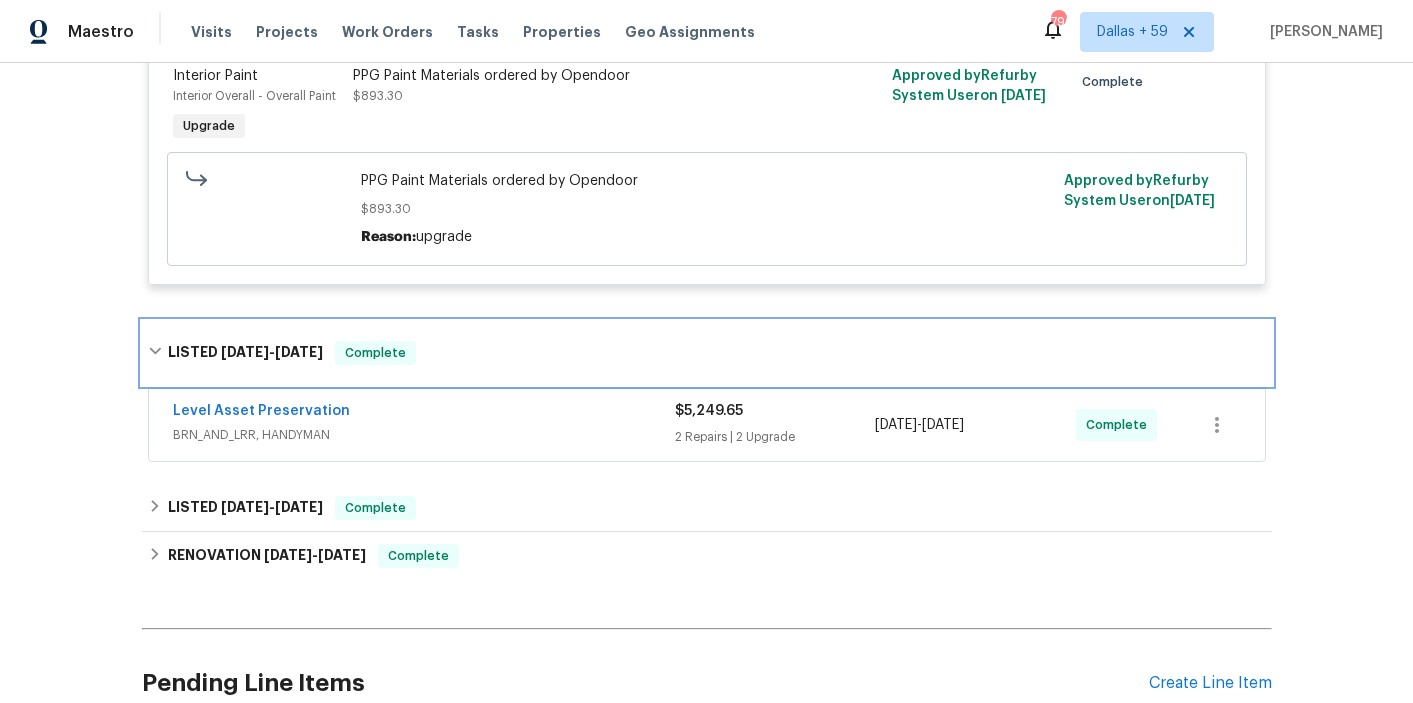 scroll, scrollTop: 578, scrollLeft: 0, axis: vertical 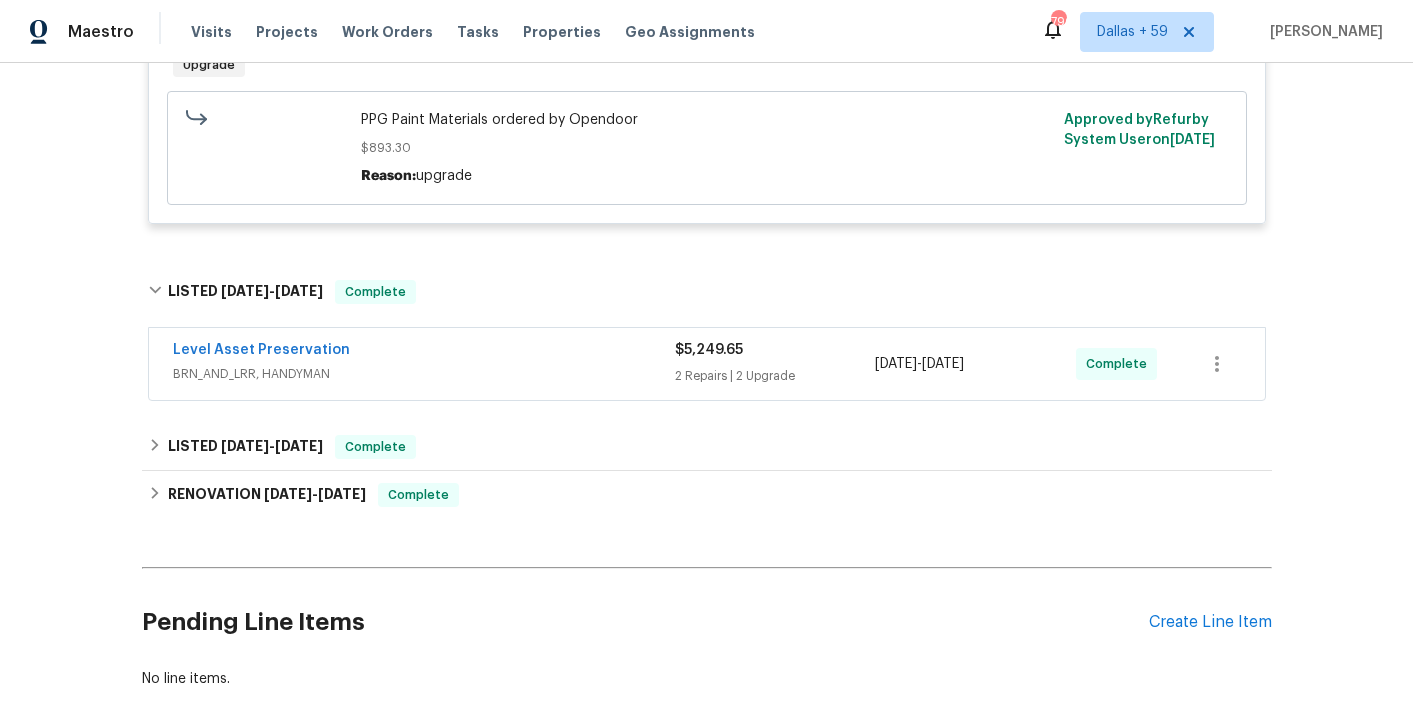click on "Level Asset Preservation" at bounding box center [424, 352] 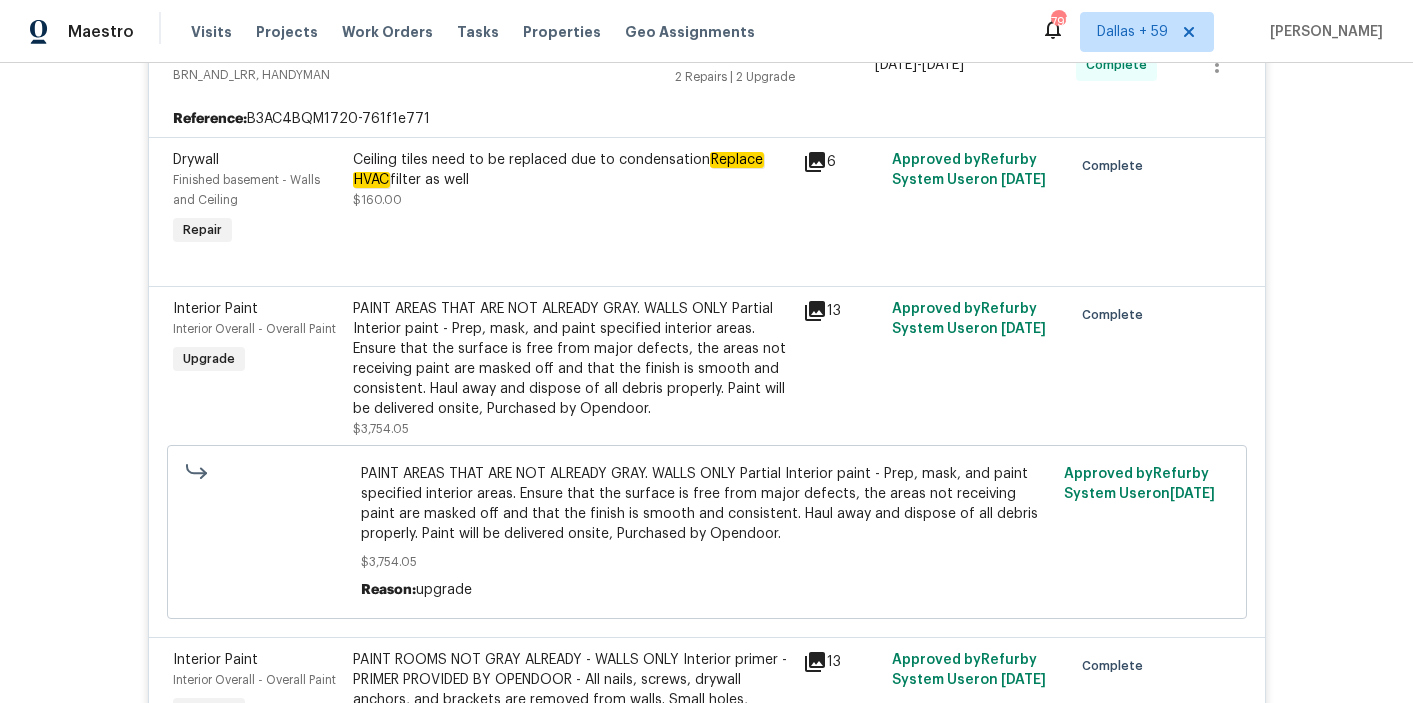 scroll, scrollTop: 882, scrollLeft: 0, axis: vertical 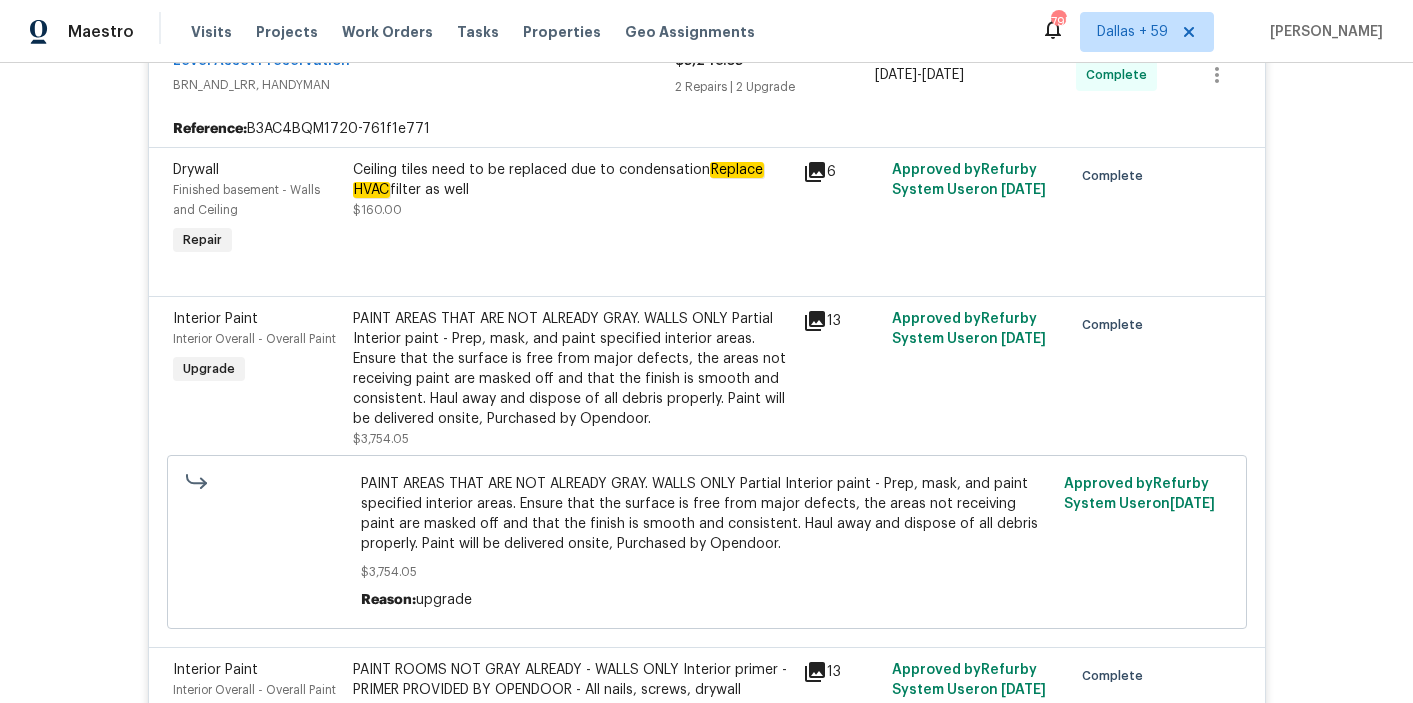click on "PAINT AREAS THAT ARE NOT ALREADY GRAY. WALLS ONLY
Partial Interior paint - Prep, mask, and paint specified interior areas. Ensure that the surface is free from major defects, the areas not receiving paint are masked off and that the finish is smooth and consistent. Haul away and dispose of all debris properly. Paint will be delivered onsite, Purchased by Opendoor." at bounding box center (572, 369) 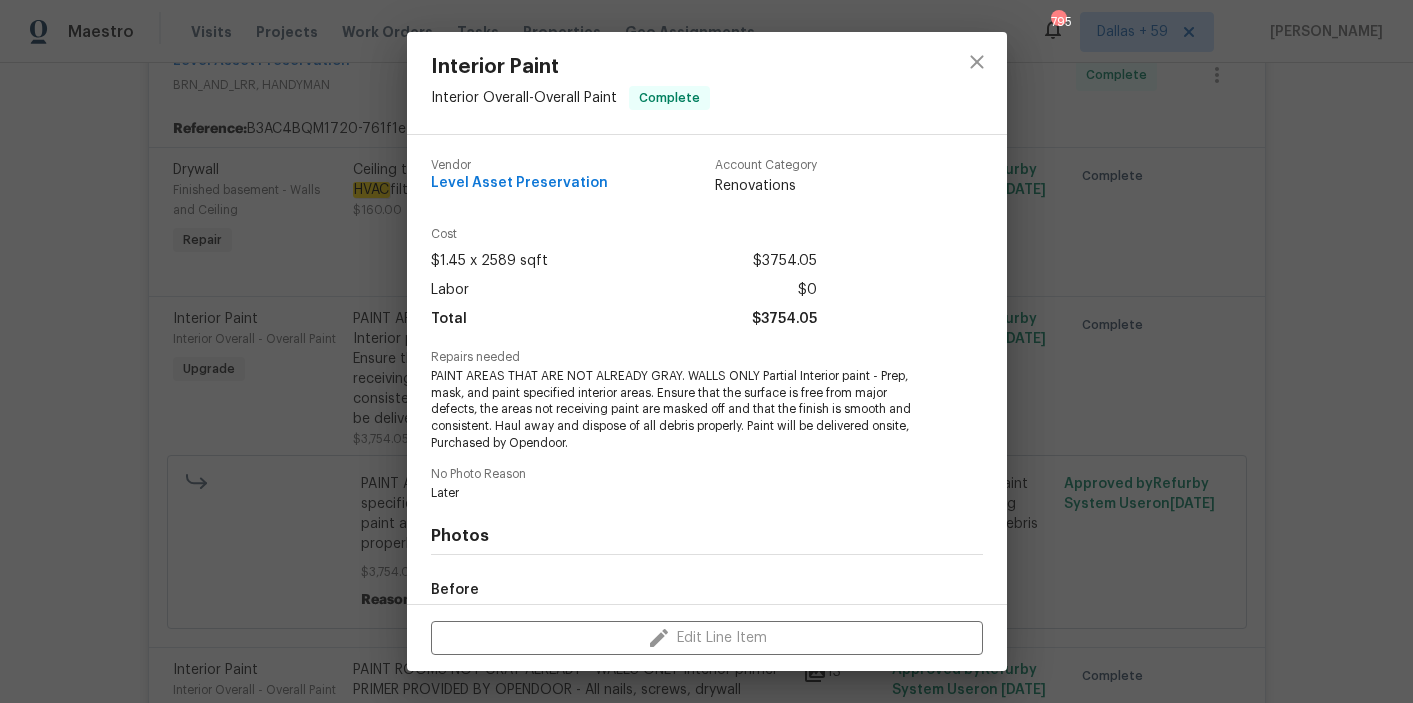 click on "Interior Paint Interior Overall  -  Overall Paint Complete Vendor Level Asset Preservation Account Category Renovations Cost $1.45 x 2589 sqft $3754.05 Labor $0 Total $3754.05 Repairs needed PAINT AREAS THAT ARE NOT ALREADY GRAY. WALLS ONLY
Partial Interior paint - Prep, mask, and paint specified interior areas. Ensure that the surface is free from major defects, the areas not receiving paint are masked off and that the finish is smooth and consistent. Haul away and dispose of all debris properly. Paint will be delivered onsite, Purchased by Opendoor. No Photo Reason Later Photos Before After  +9  Edit Line Item" at bounding box center [706, 351] 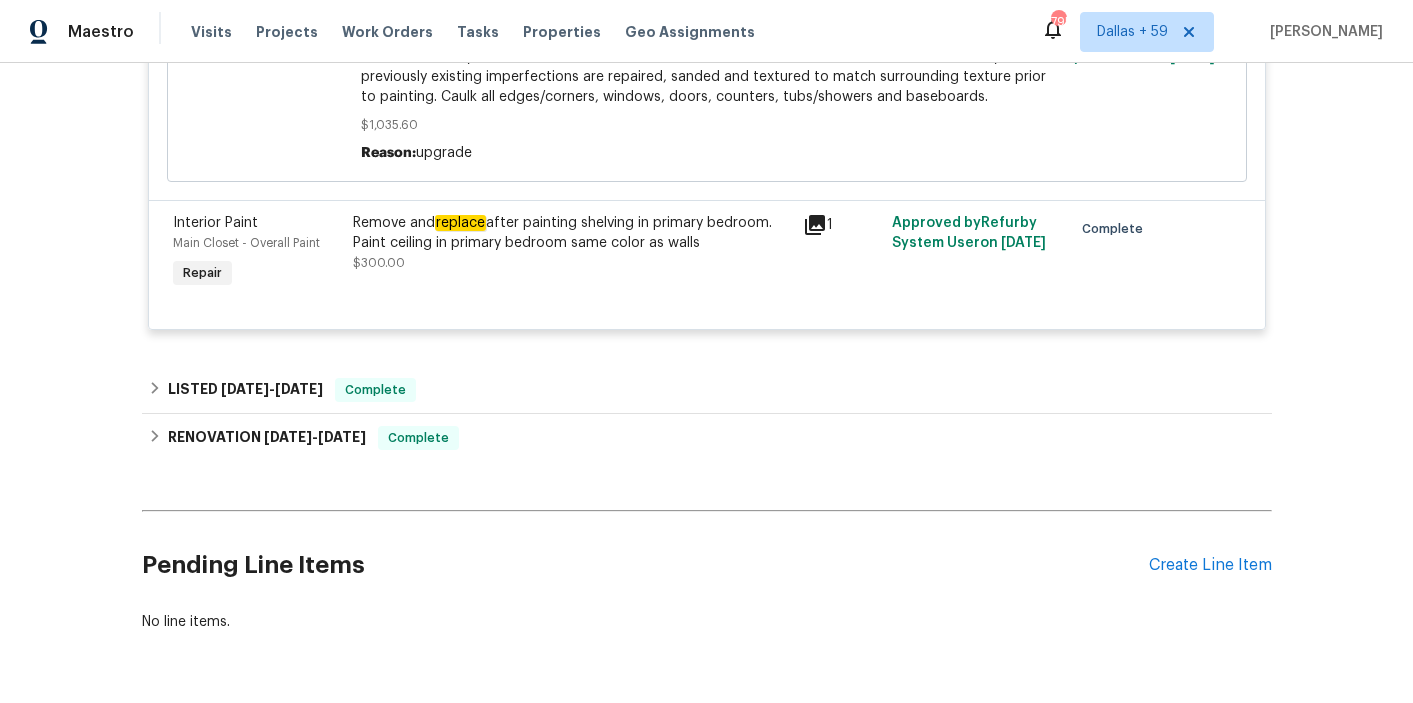 scroll, scrollTop: 1769, scrollLeft: 0, axis: vertical 